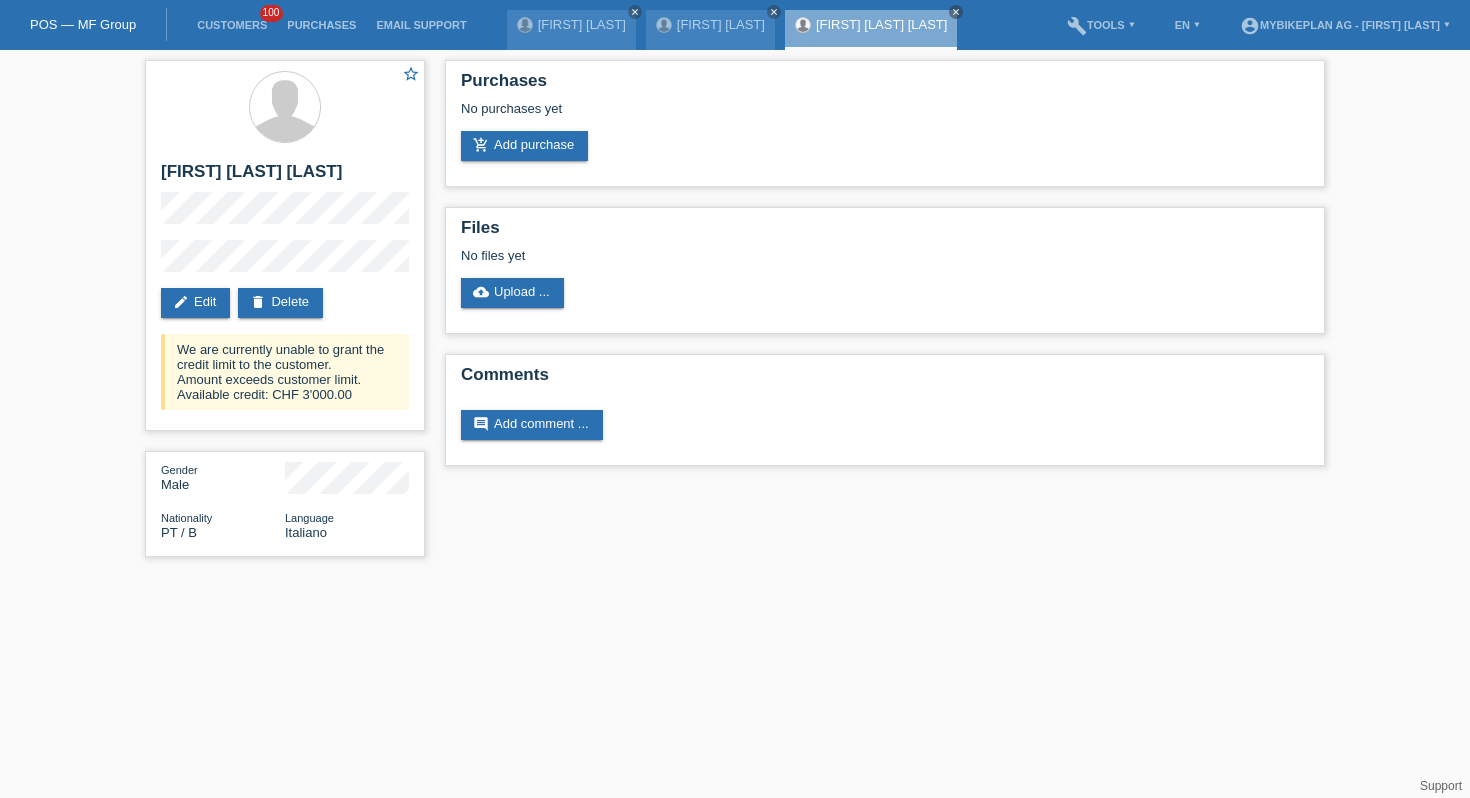 click on "Customers
100" at bounding box center [232, 25] 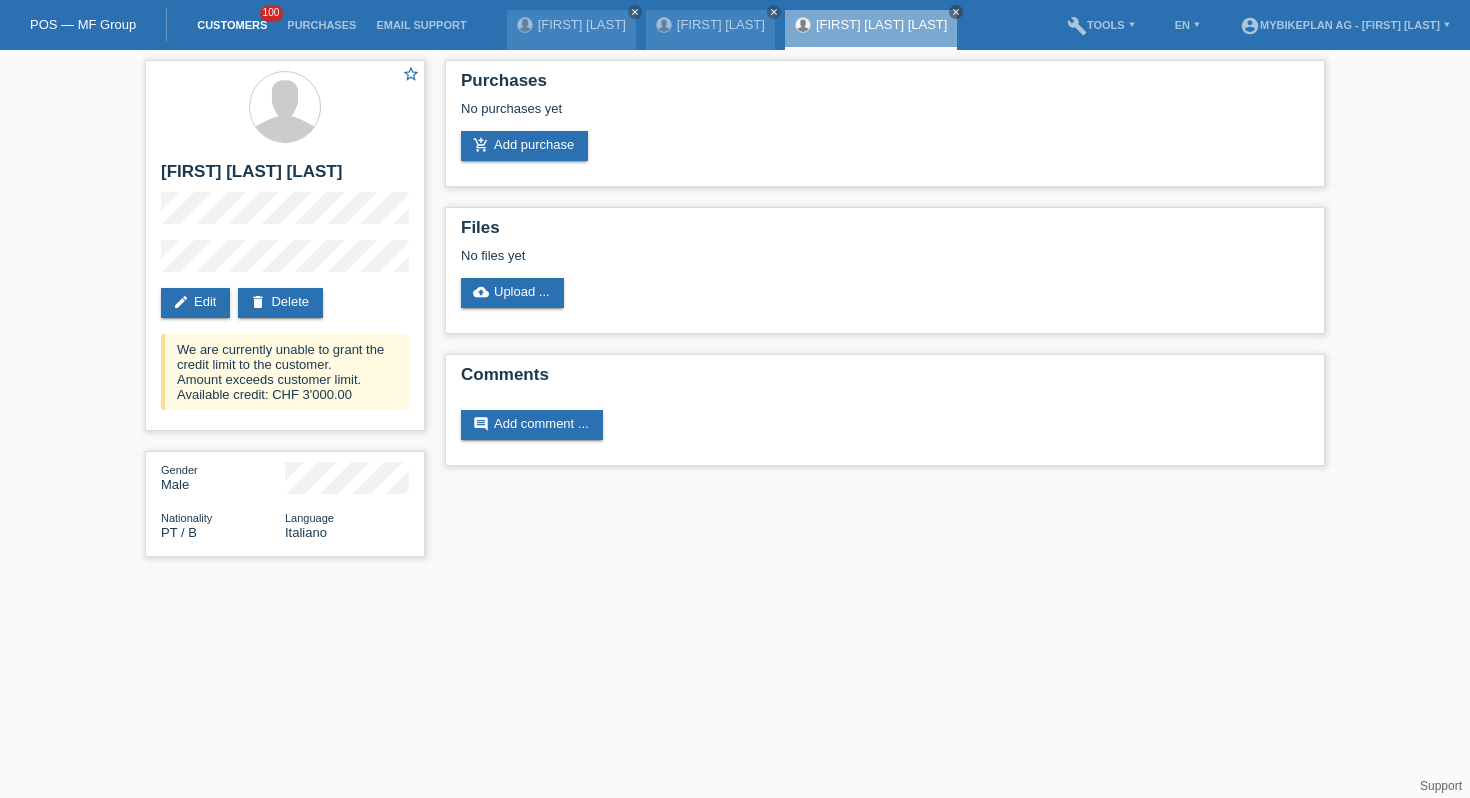 click on "Customers" at bounding box center (232, 25) 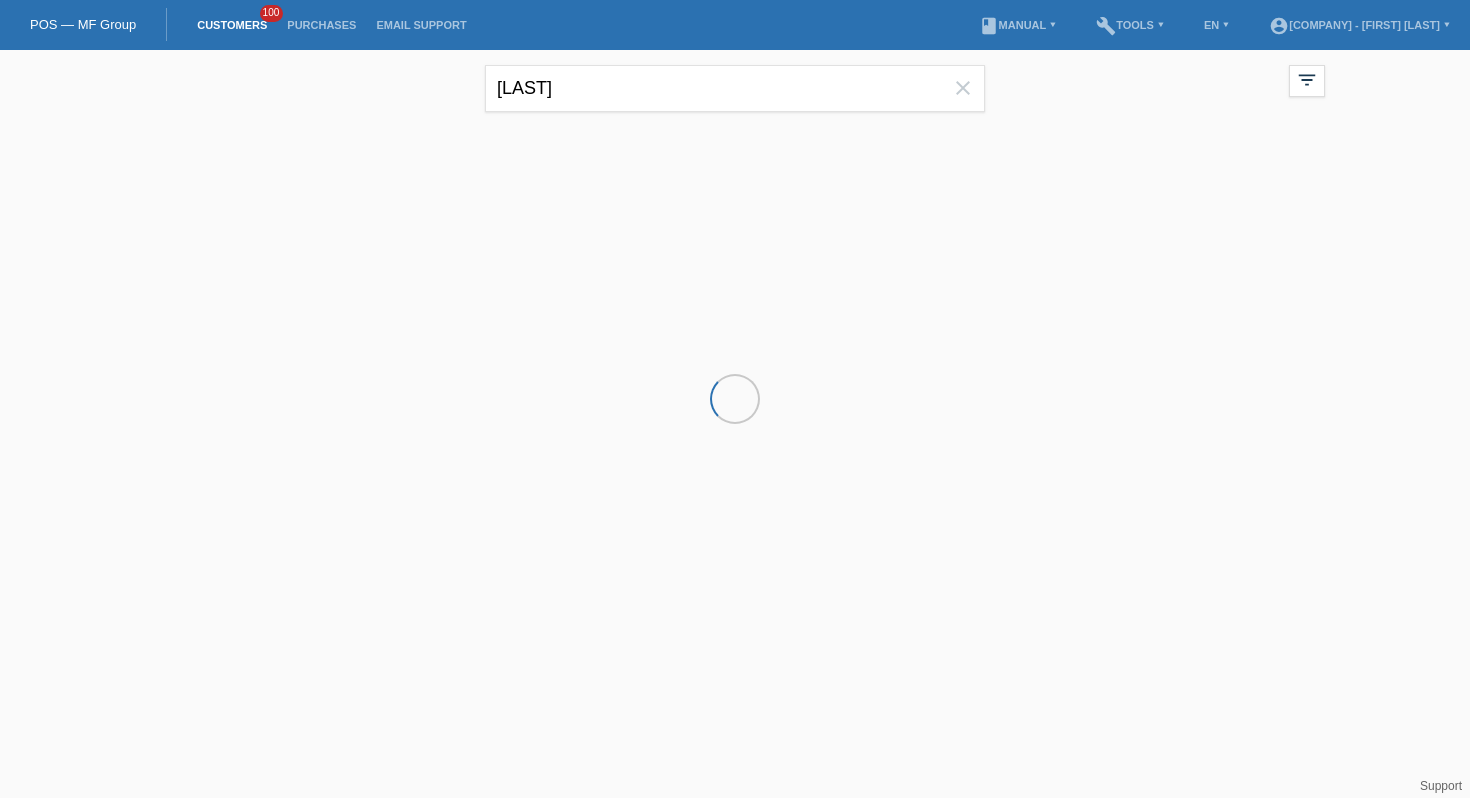 scroll, scrollTop: 0, scrollLeft: 0, axis: both 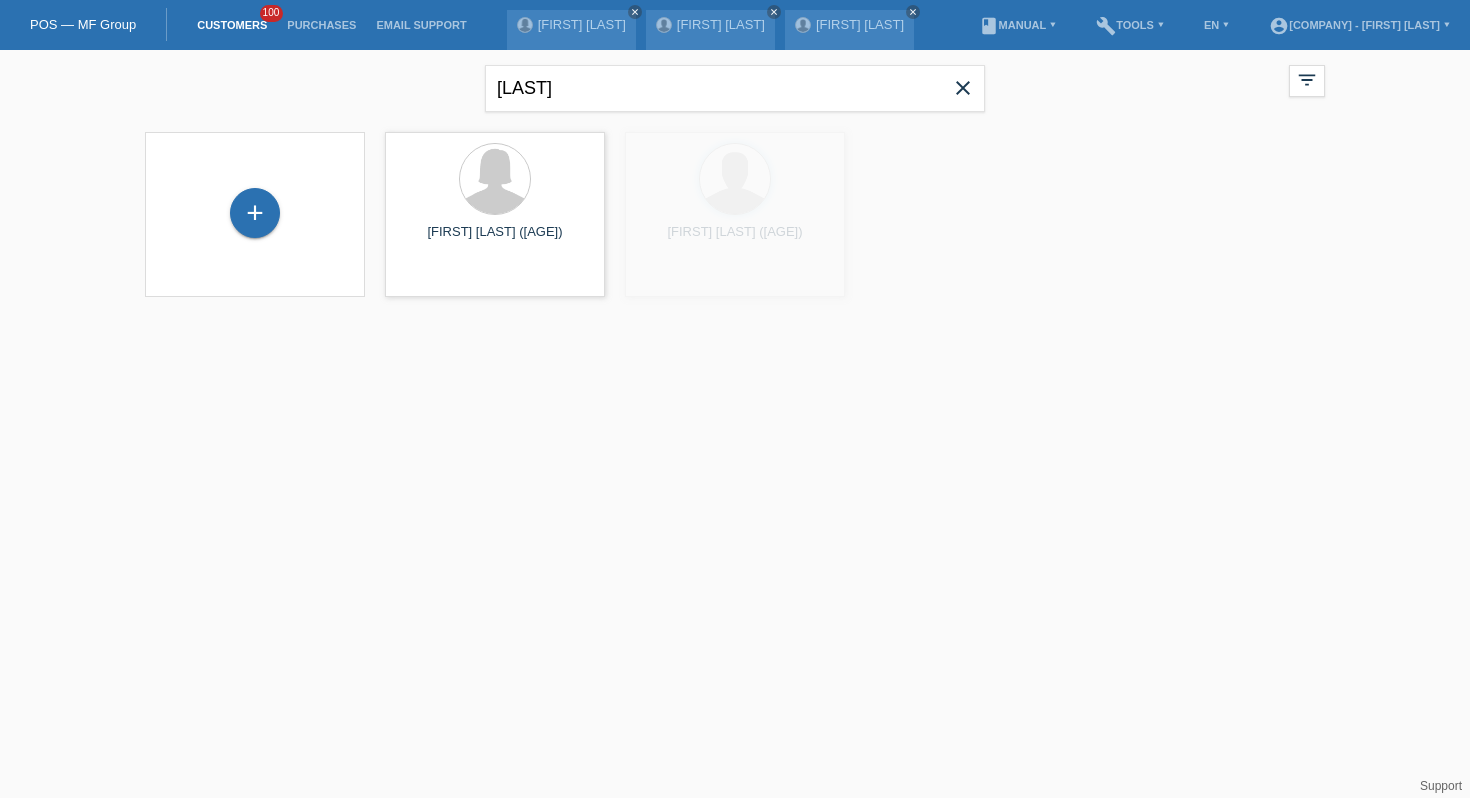 click on "close" at bounding box center [963, 90] 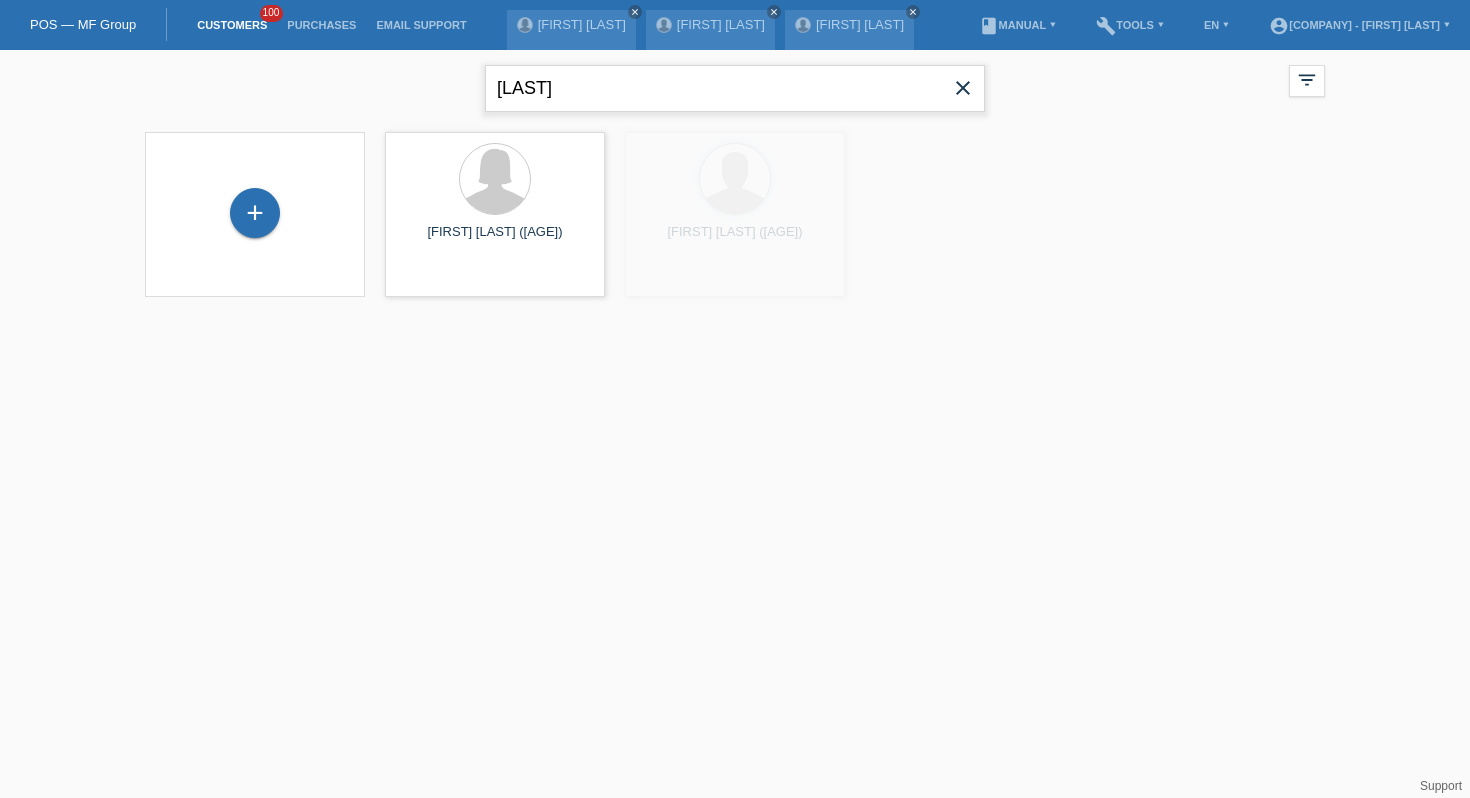 type 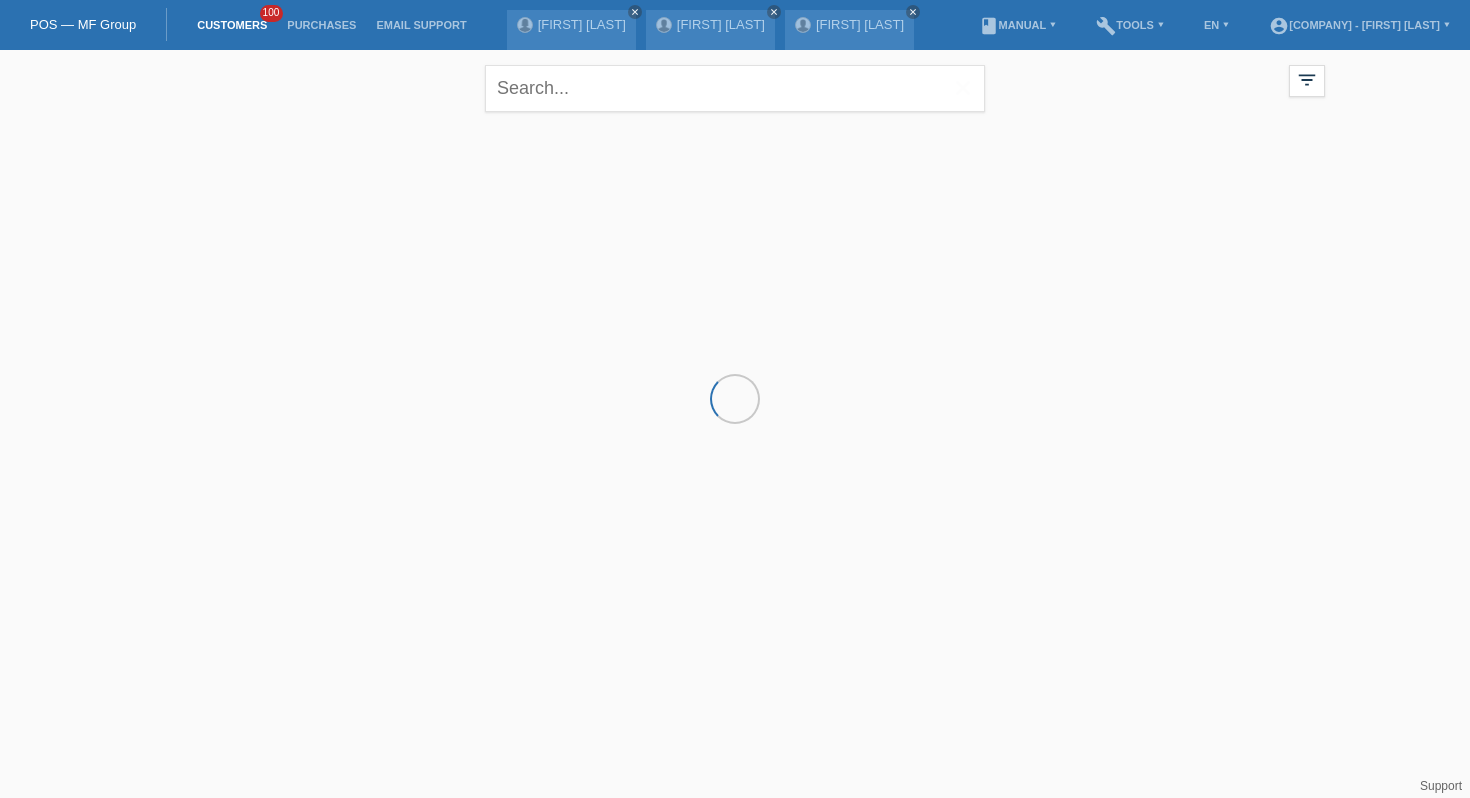 click on "close" at bounding box center (735, 88) 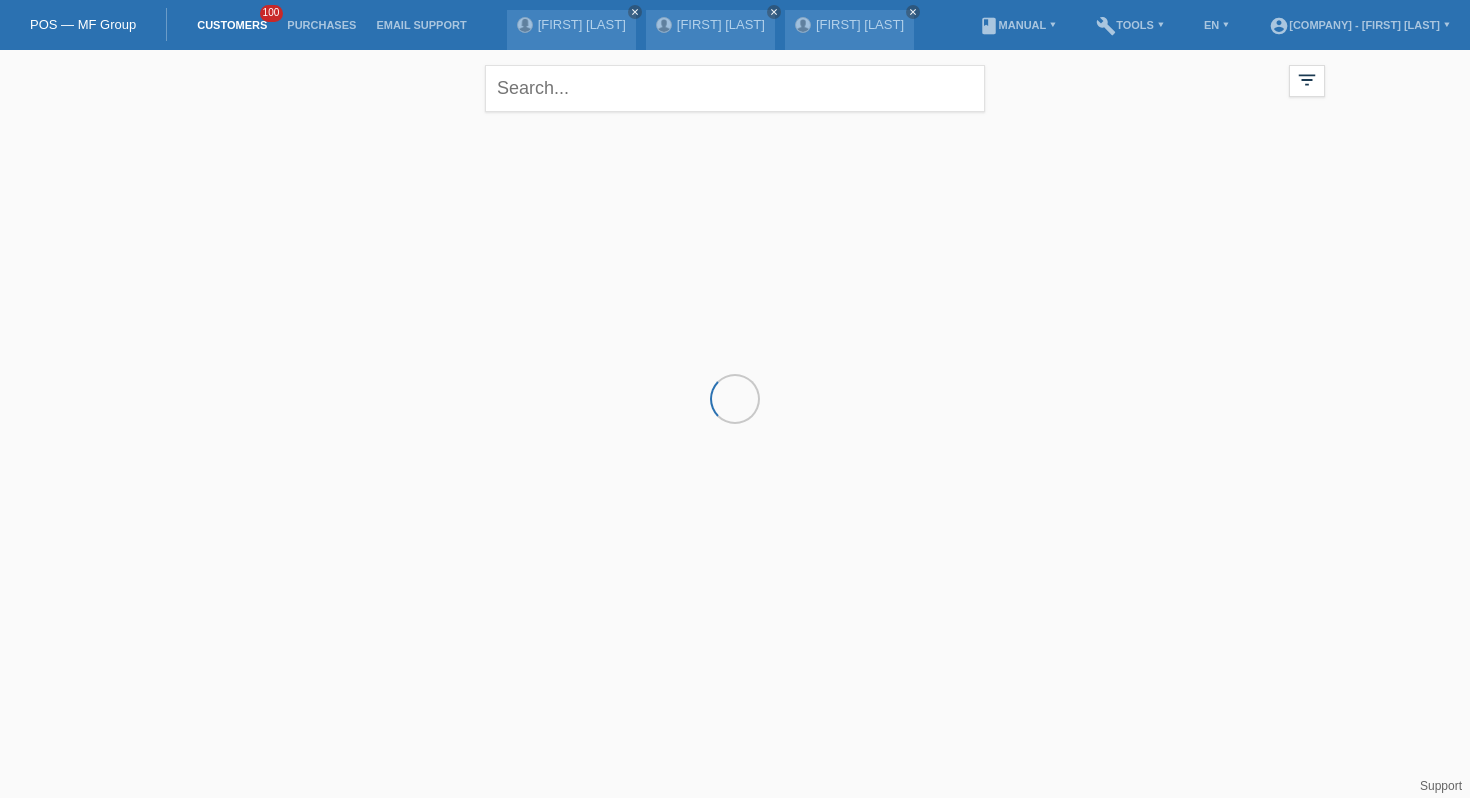 click at bounding box center [735, 222] 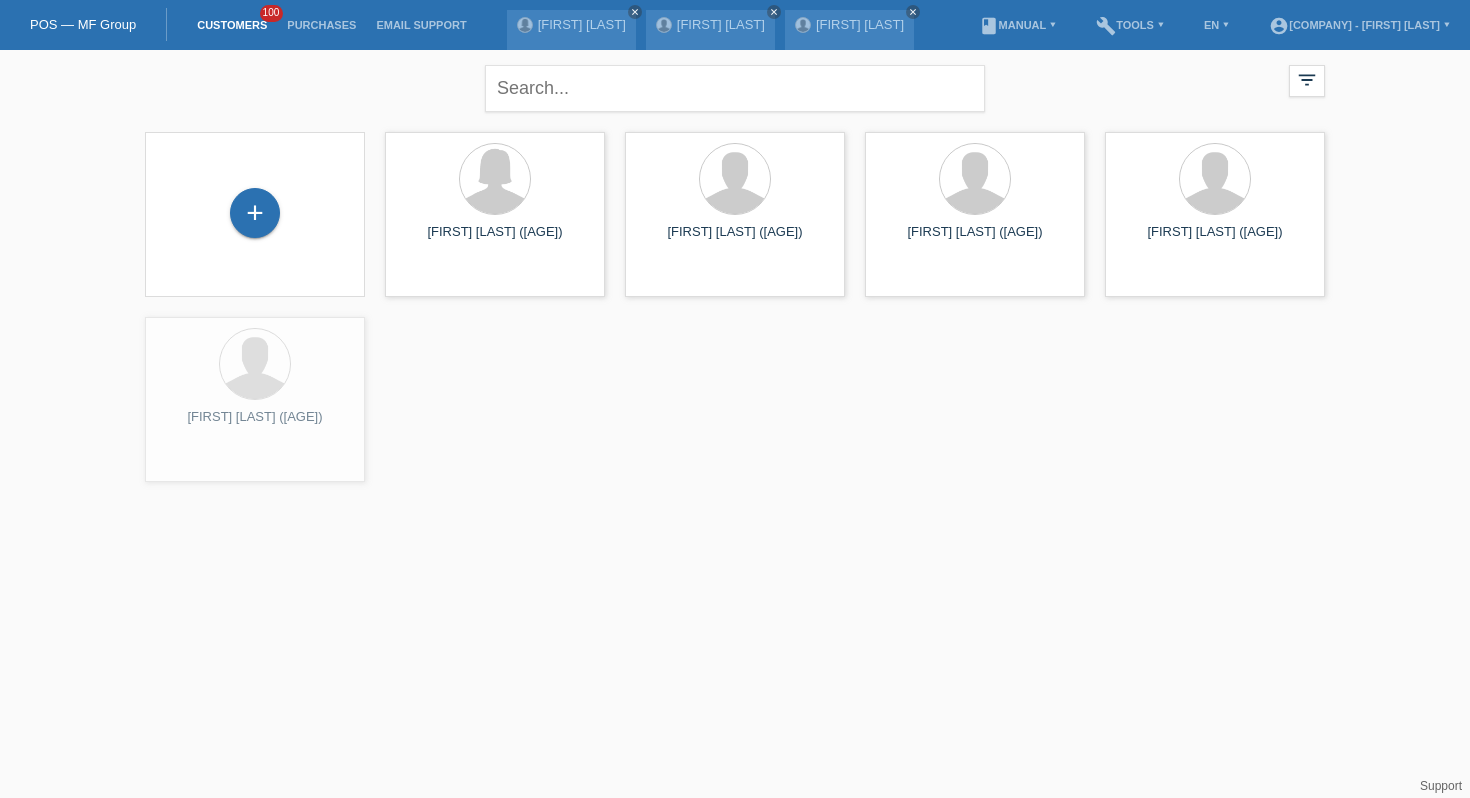click on "+" at bounding box center [255, 214] 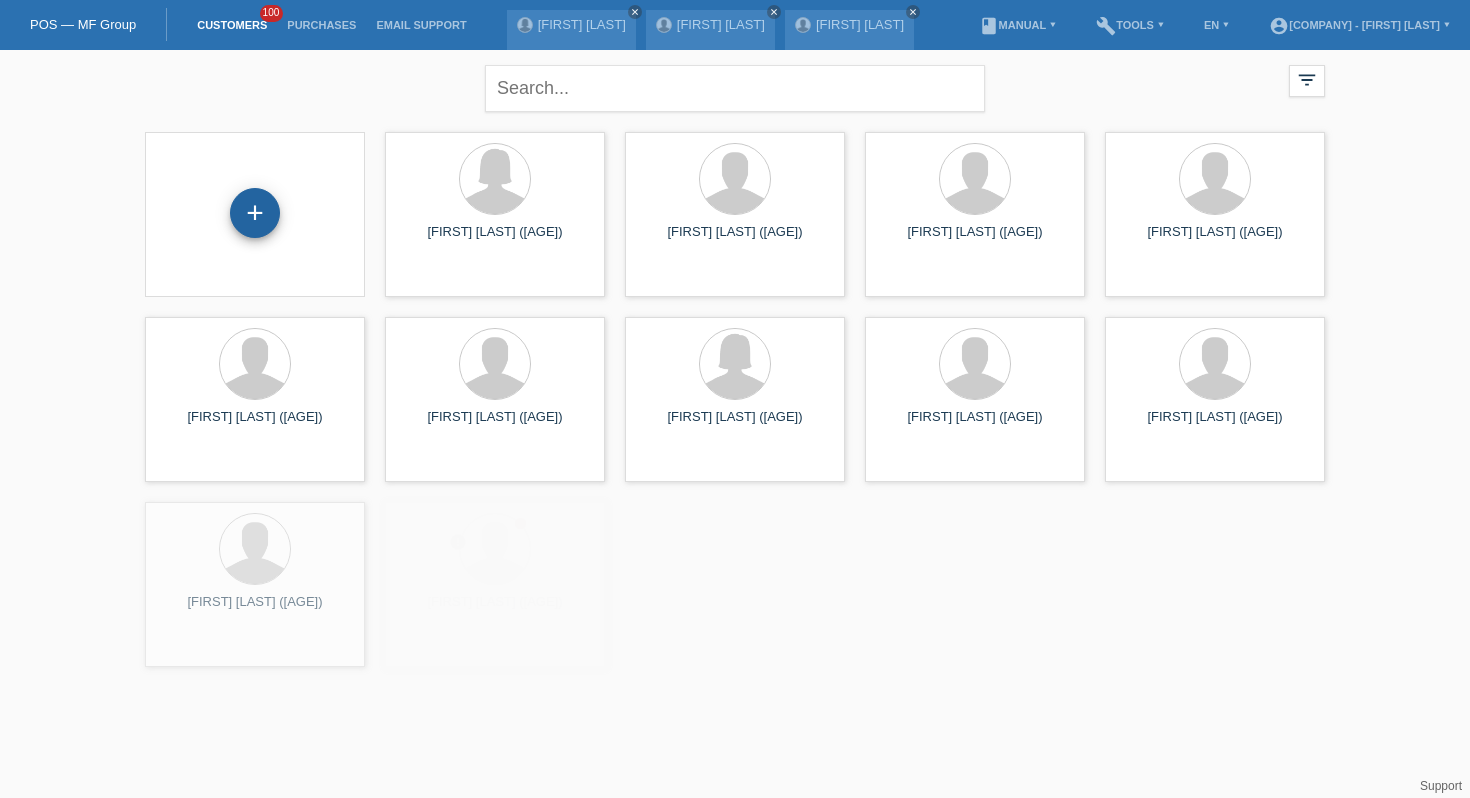 click on "+" at bounding box center (255, 213) 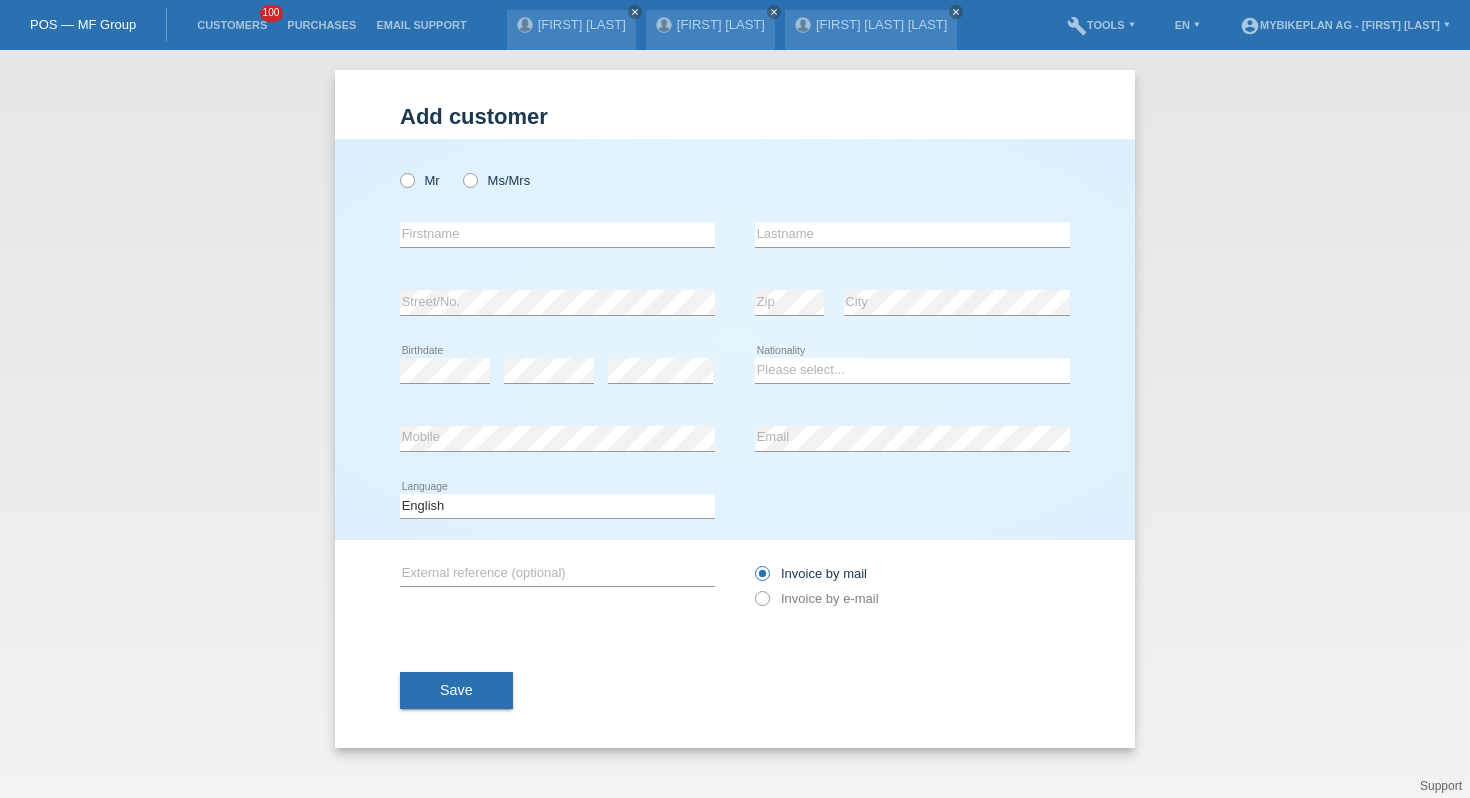 scroll, scrollTop: 0, scrollLeft: 0, axis: both 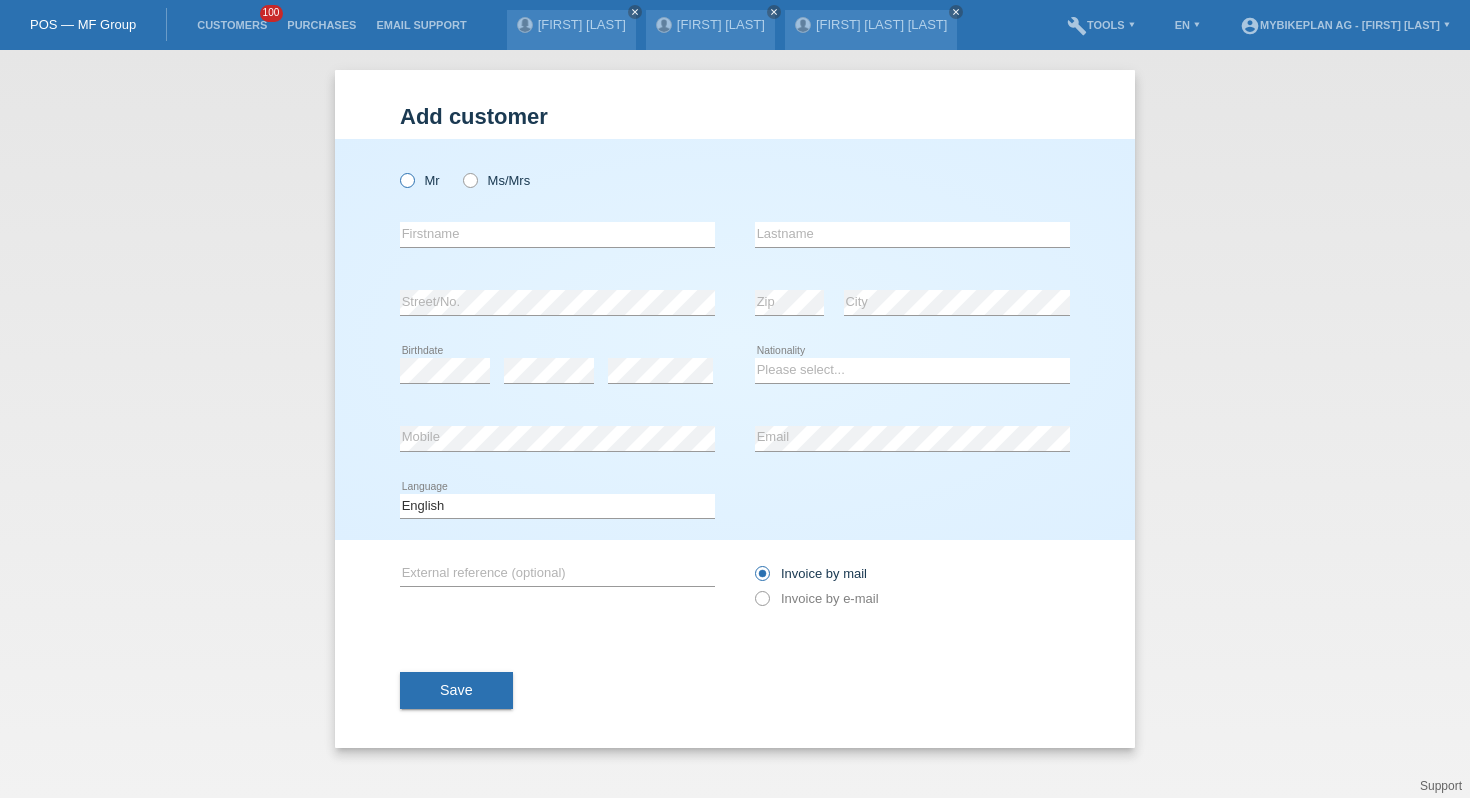 click on "Mr" at bounding box center (420, 180) 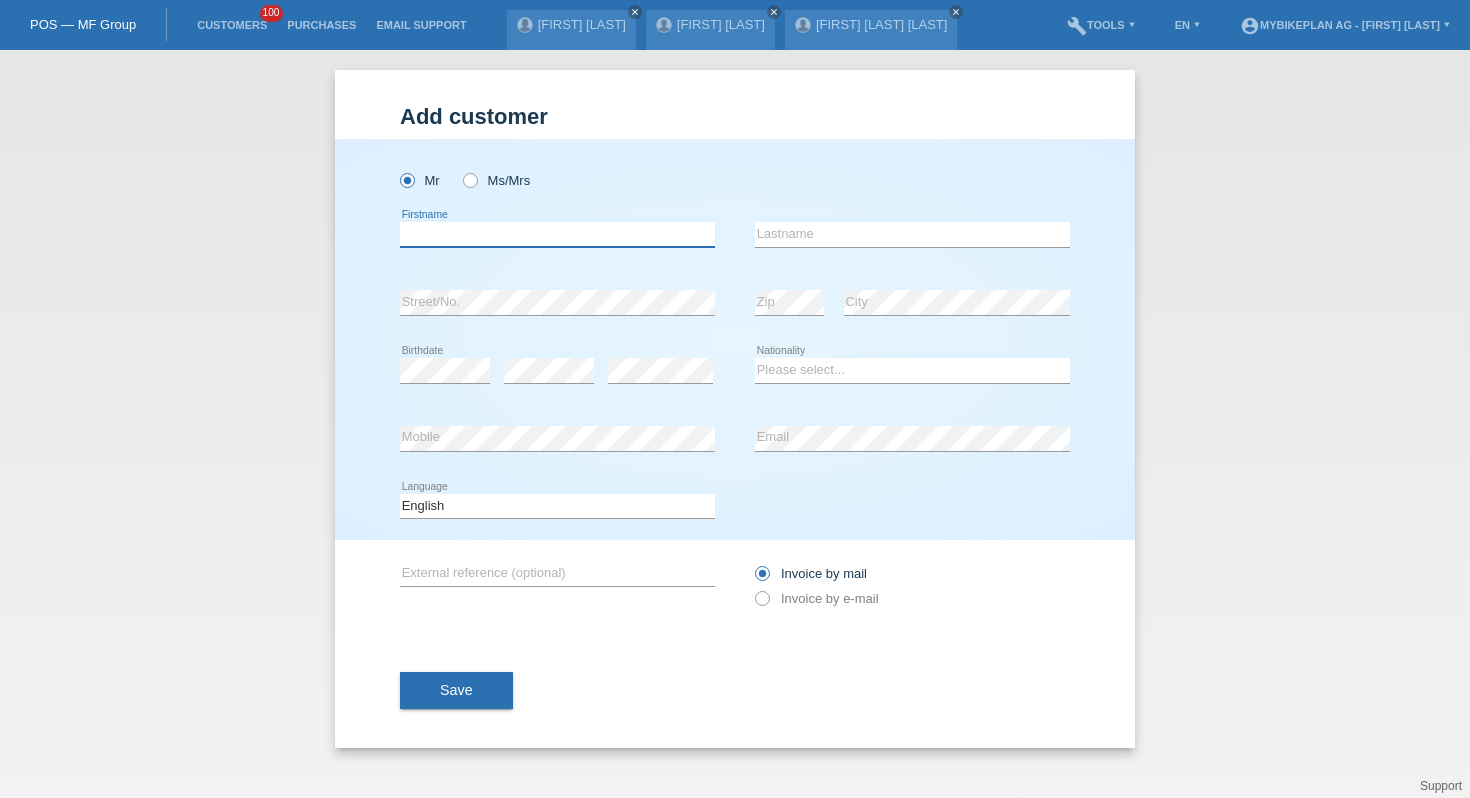click at bounding box center [557, 234] 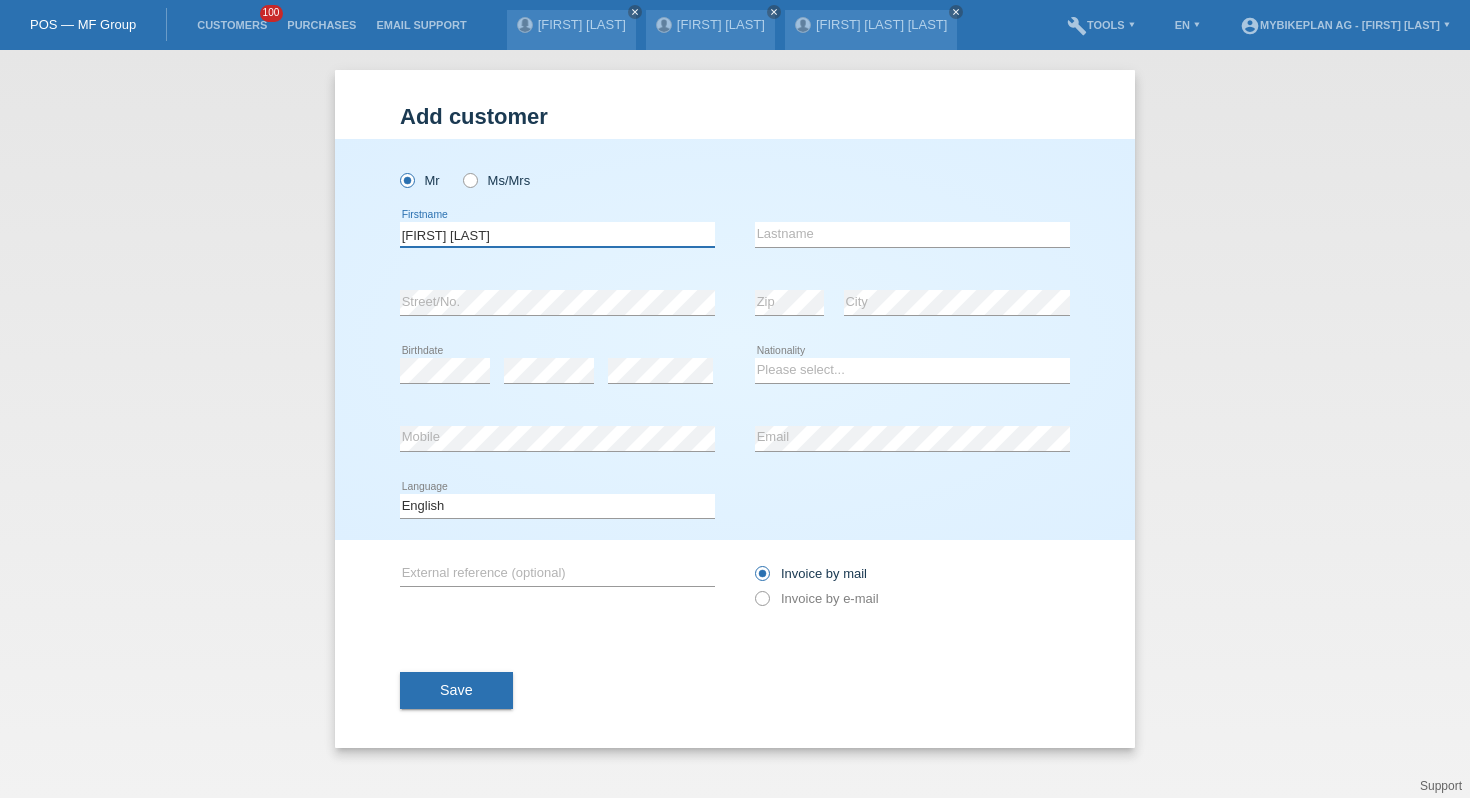 click on "Christian Gakbusera" at bounding box center (557, 234) 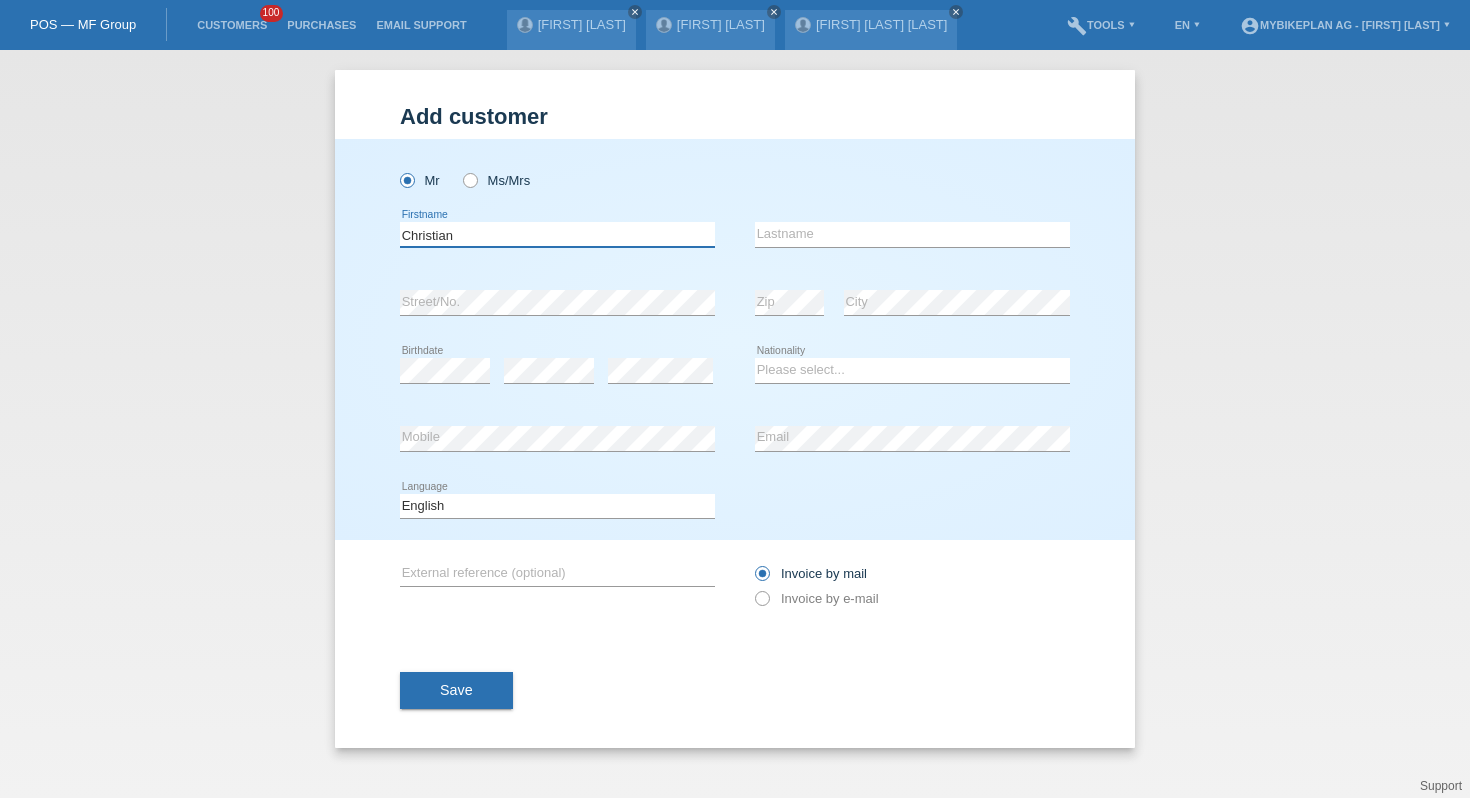 type on "Christian" 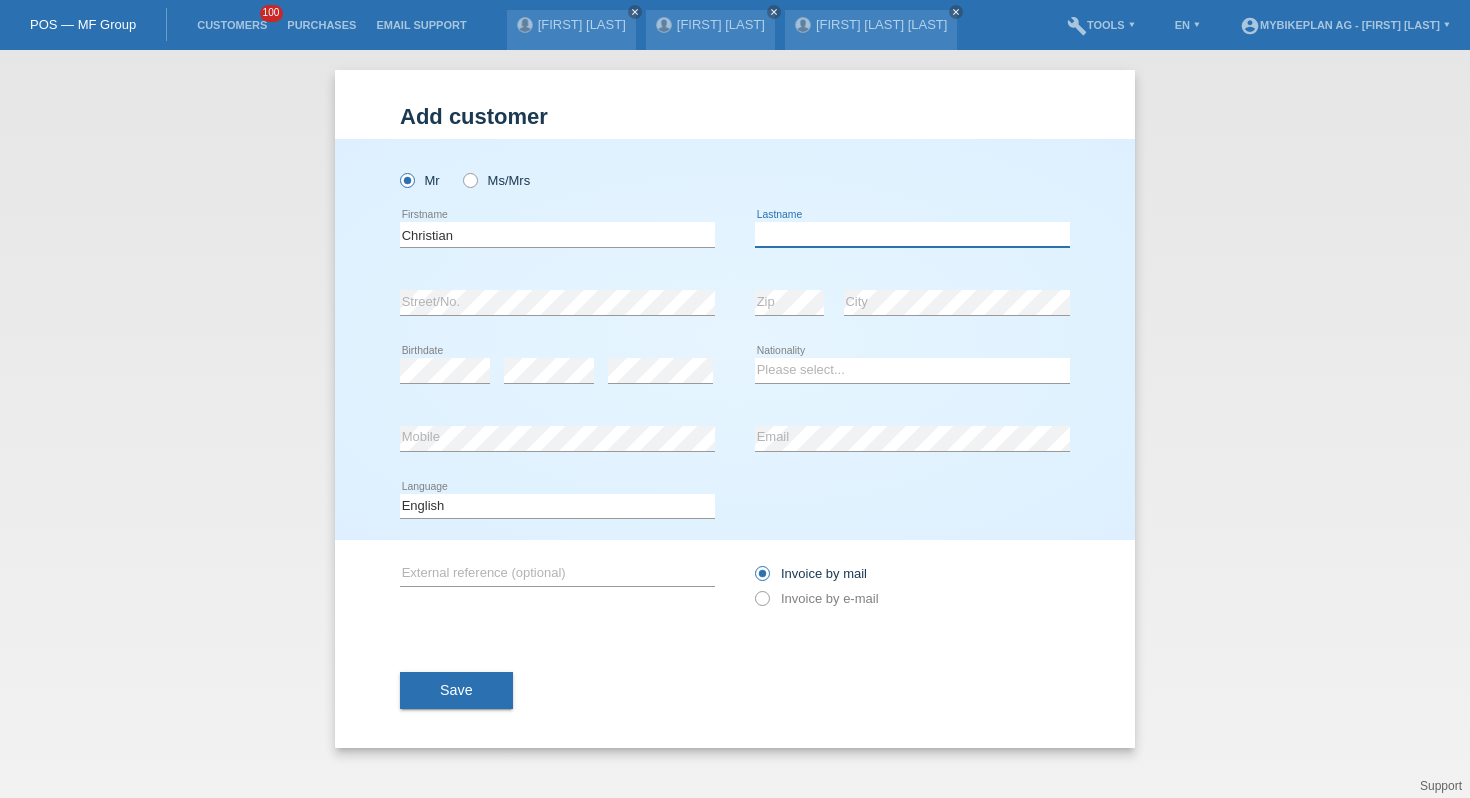 paste on "Gakbusera" 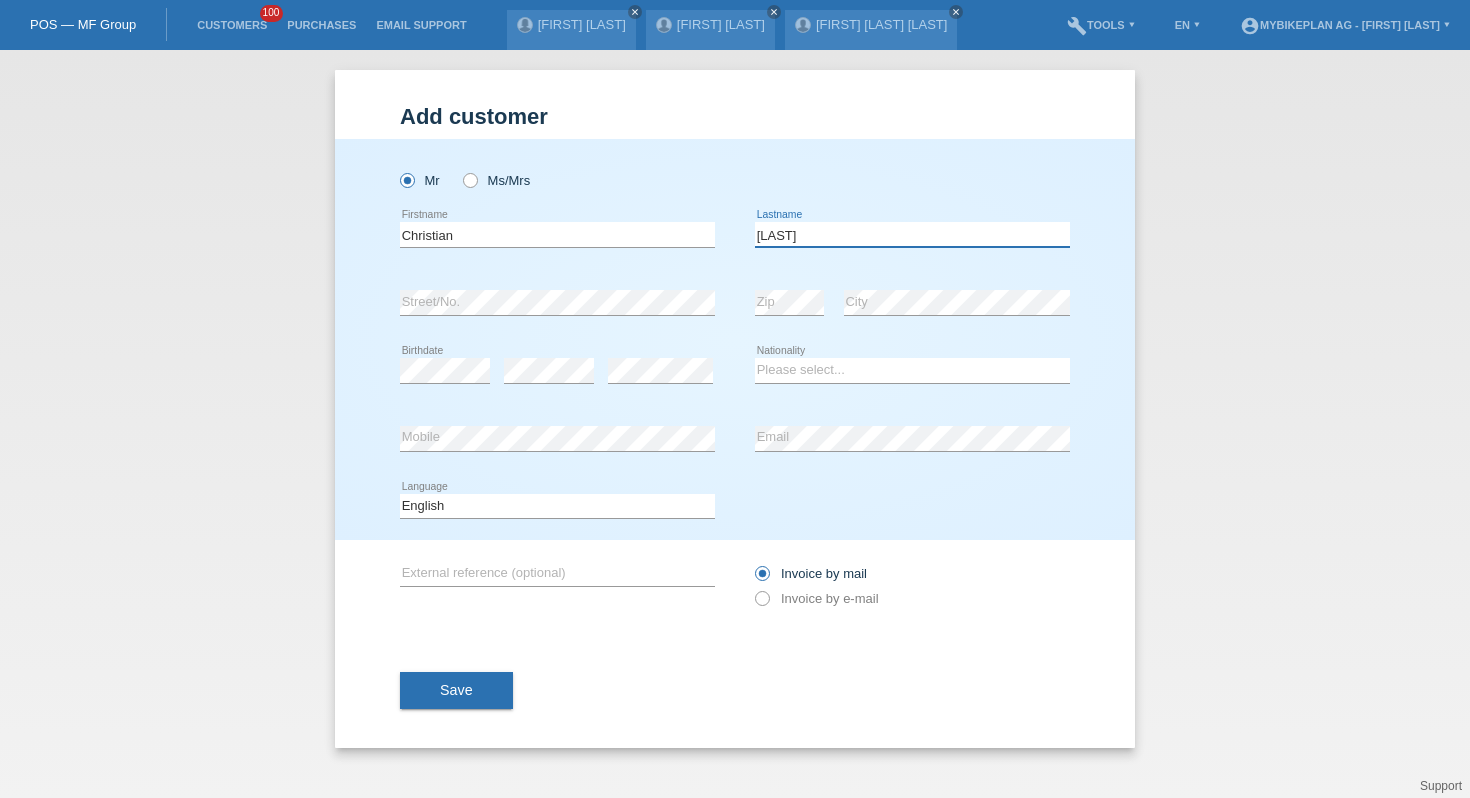 type on "Gakbusera" 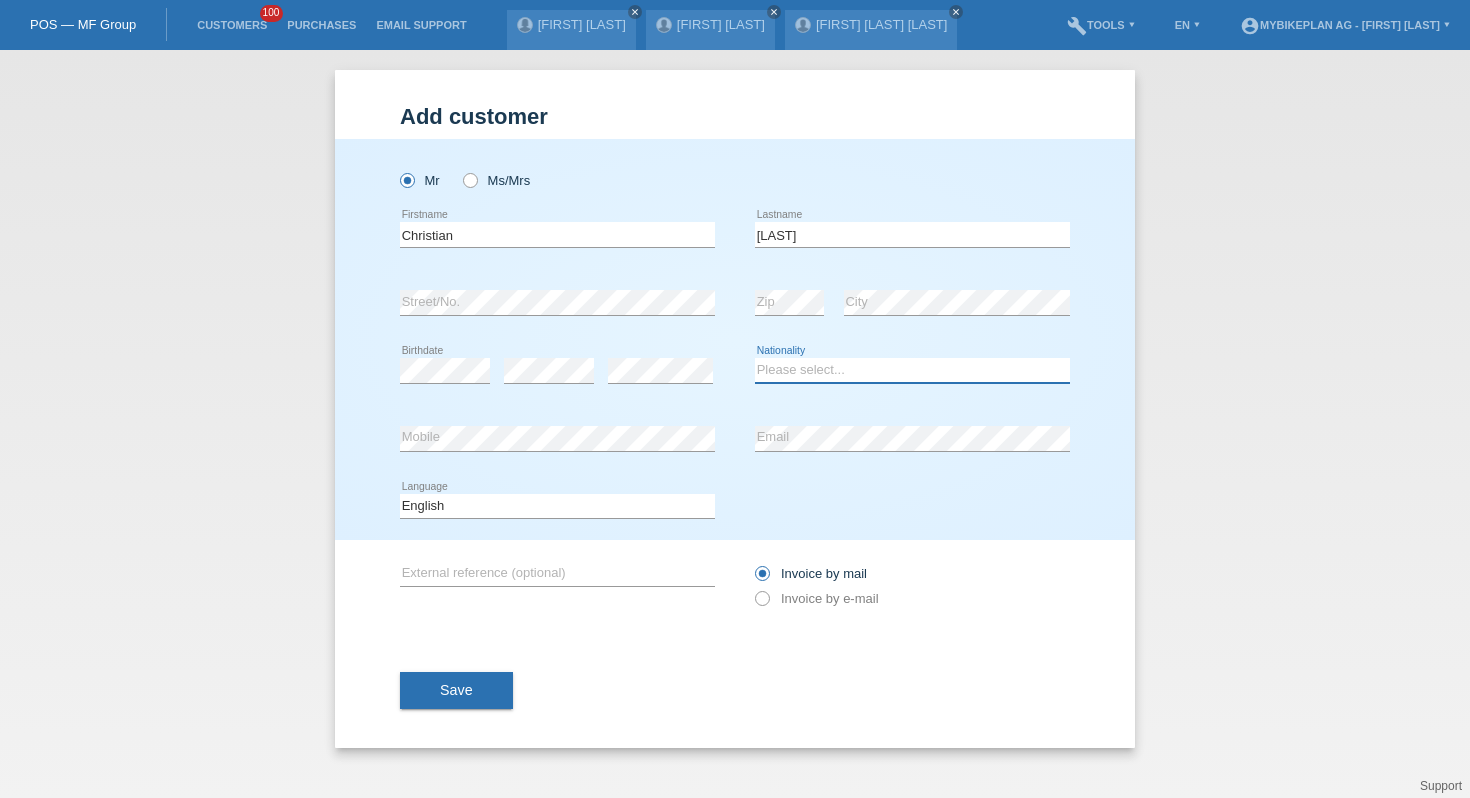 select on "CH" 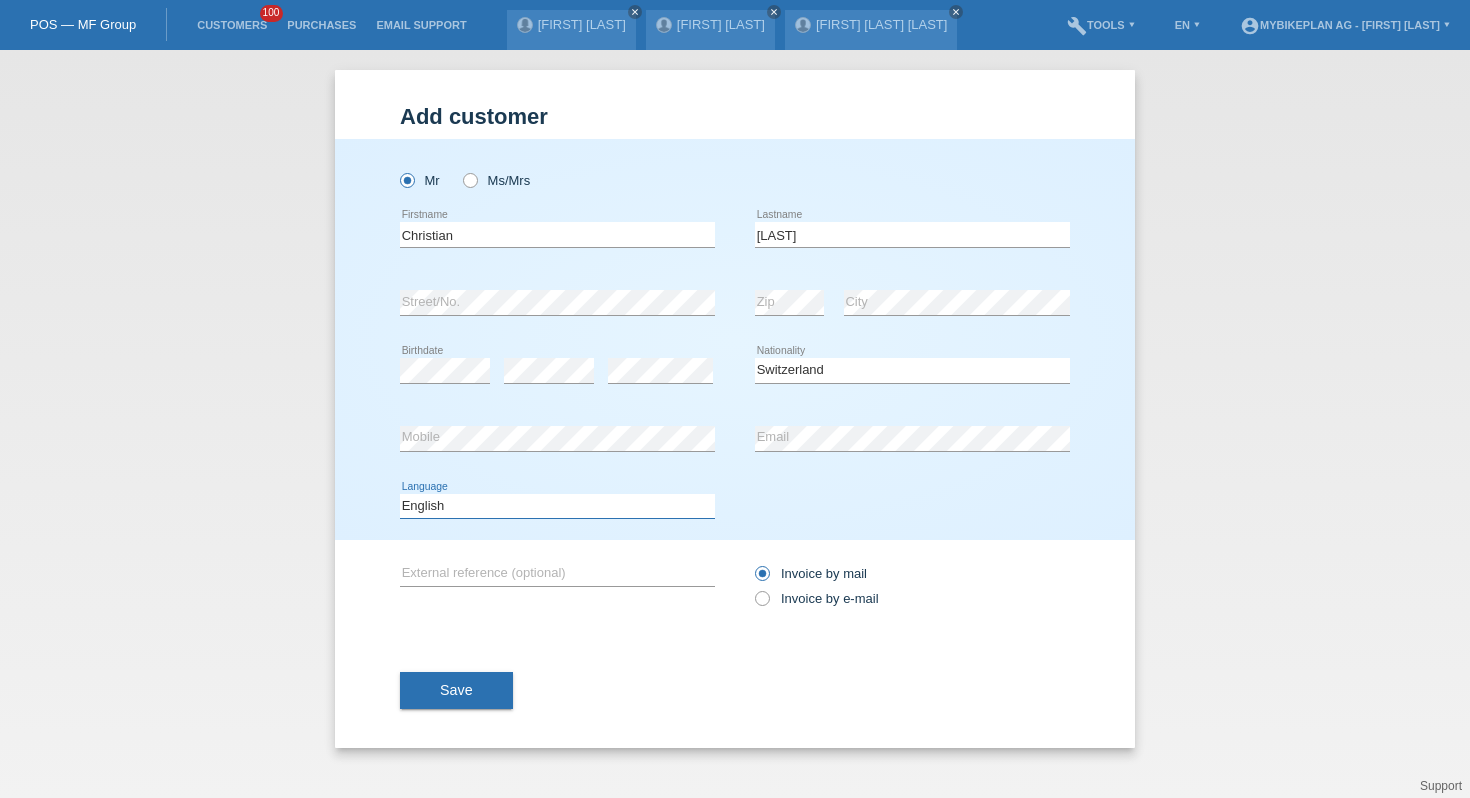 click on "Deutsch
Français
Italiano
English" at bounding box center (557, 506) 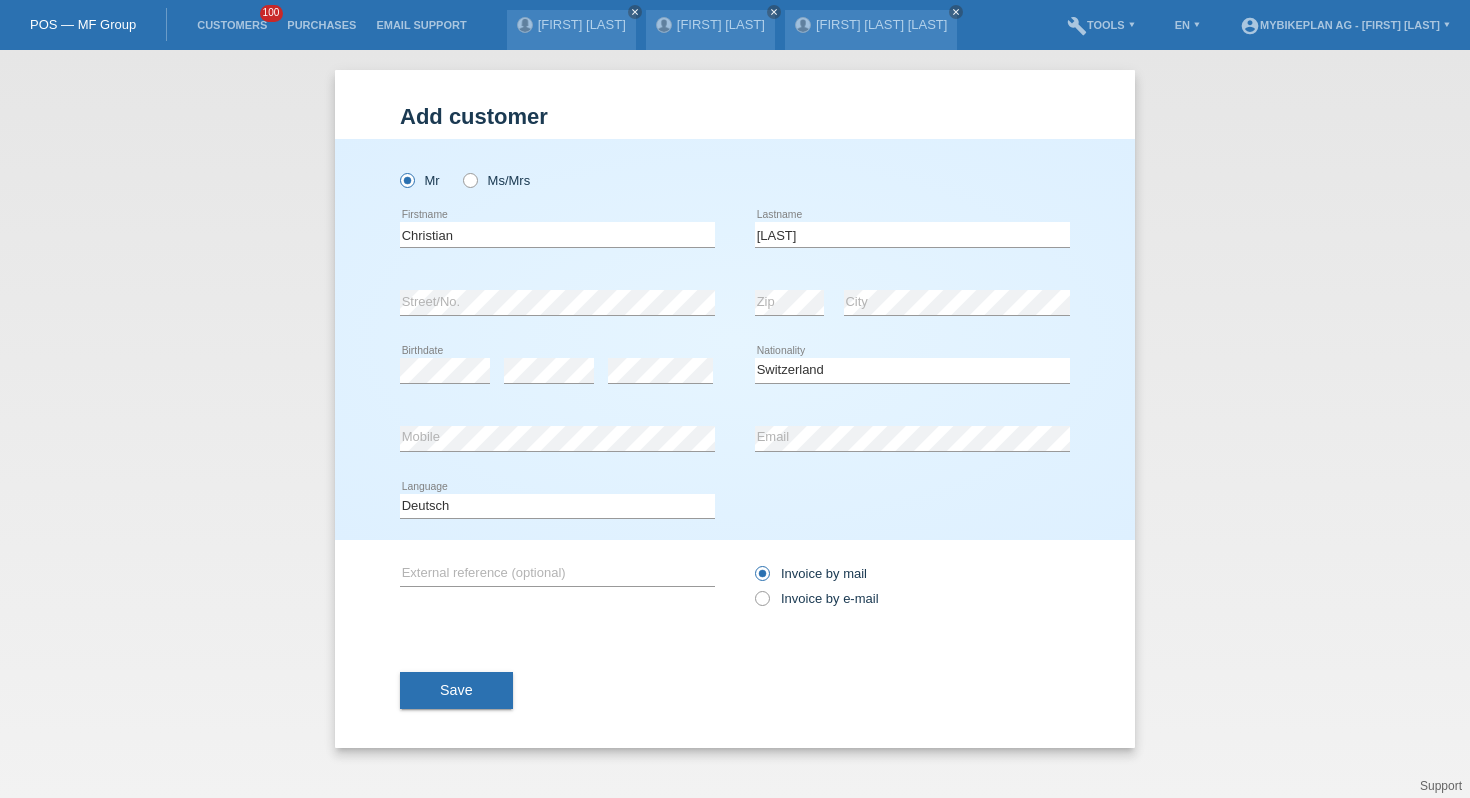 click on "Invoice by mail" at bounding box center (811, 573) 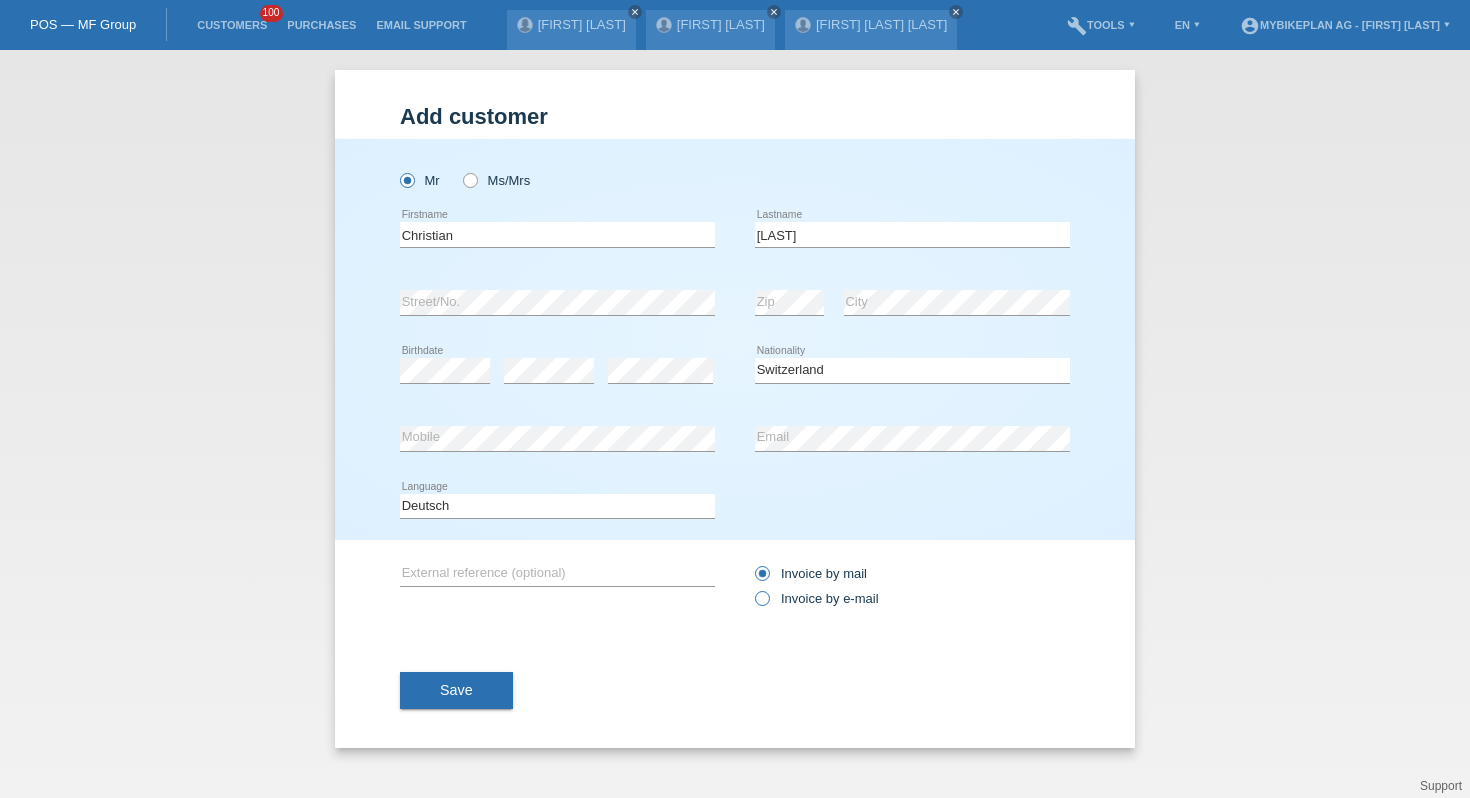 click on "Invoice by e-mail" at bounding box center (817, 598) 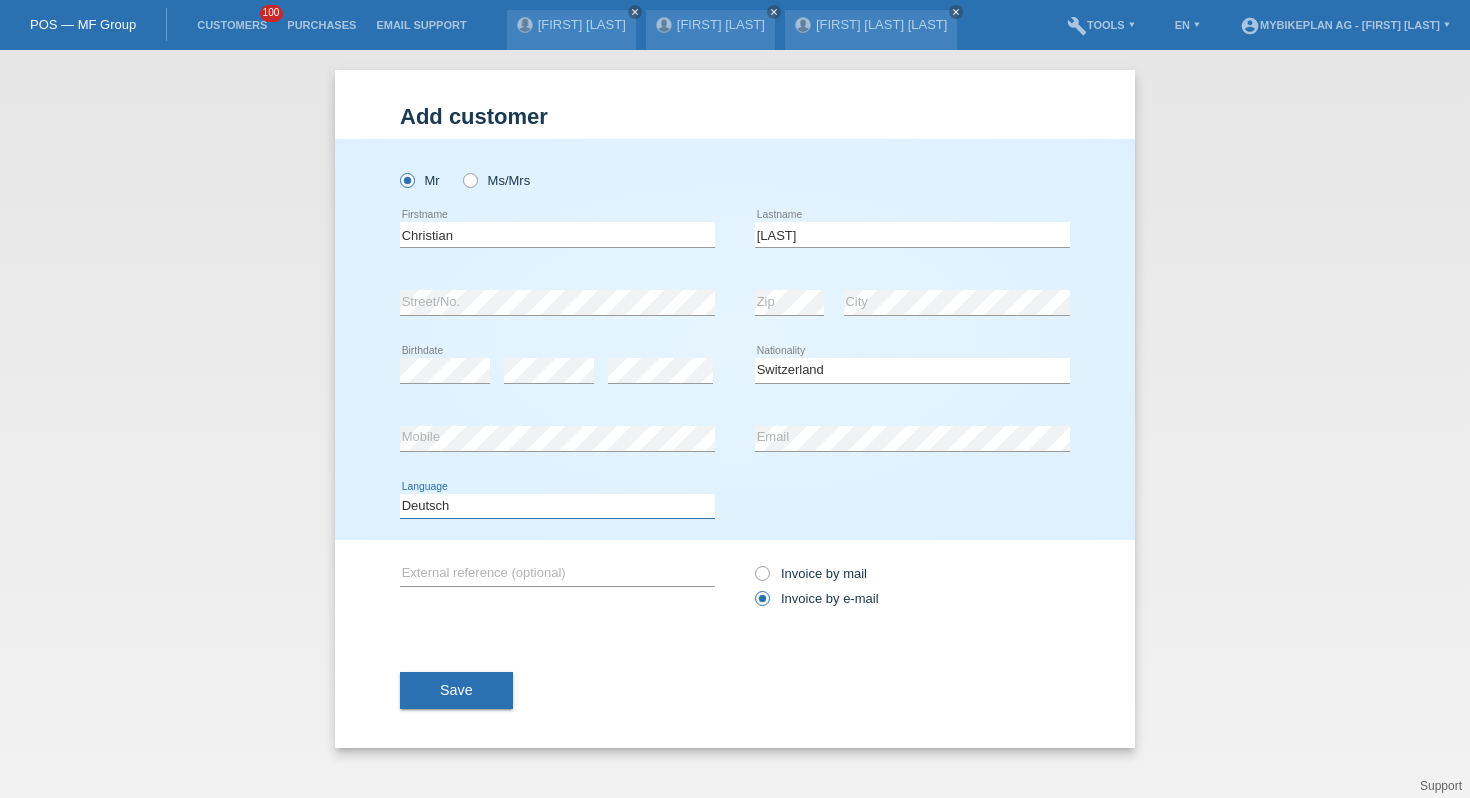 click on "Deutsch
Français
Italiano
English" at bounding box center (557, 506) 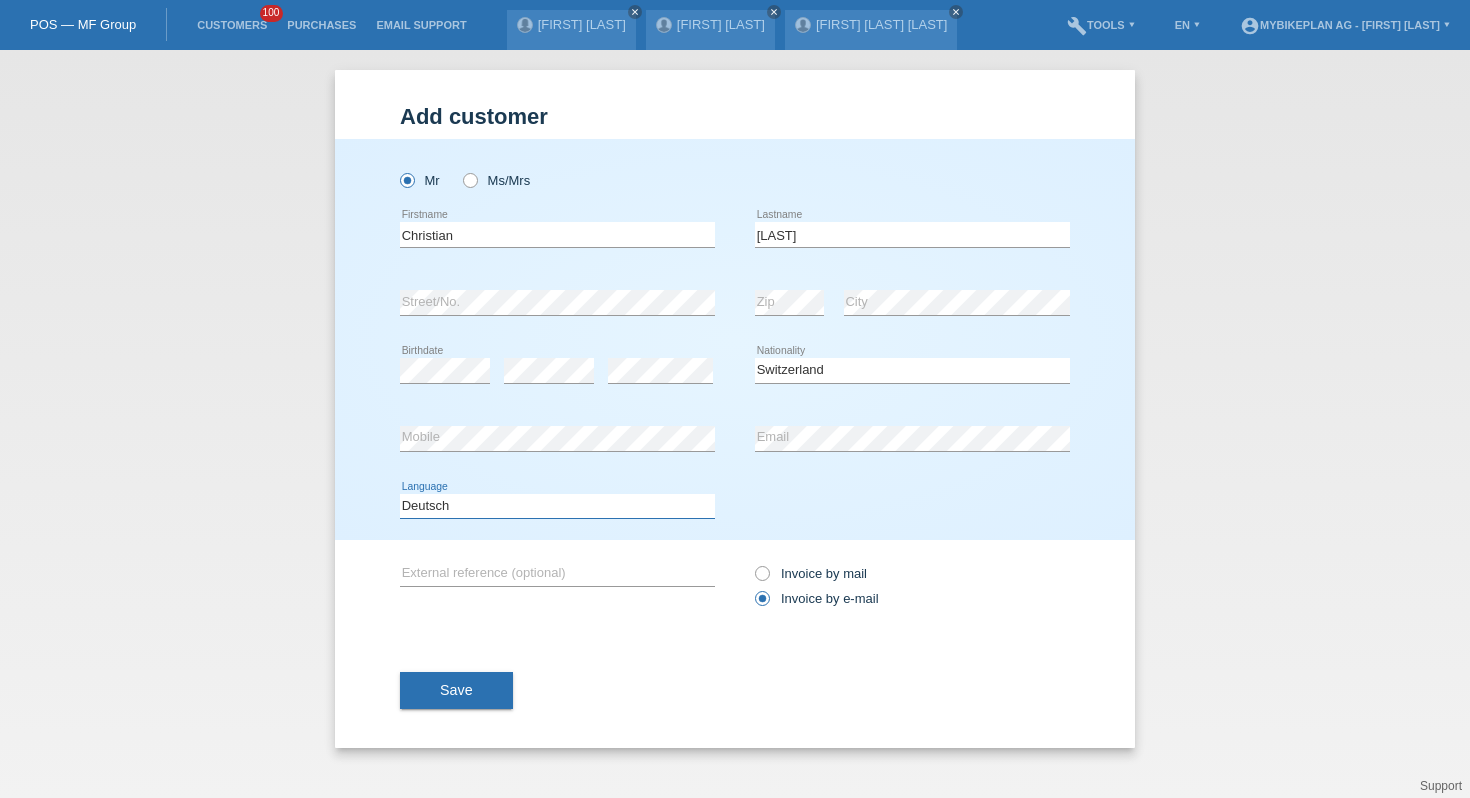 select on "it" 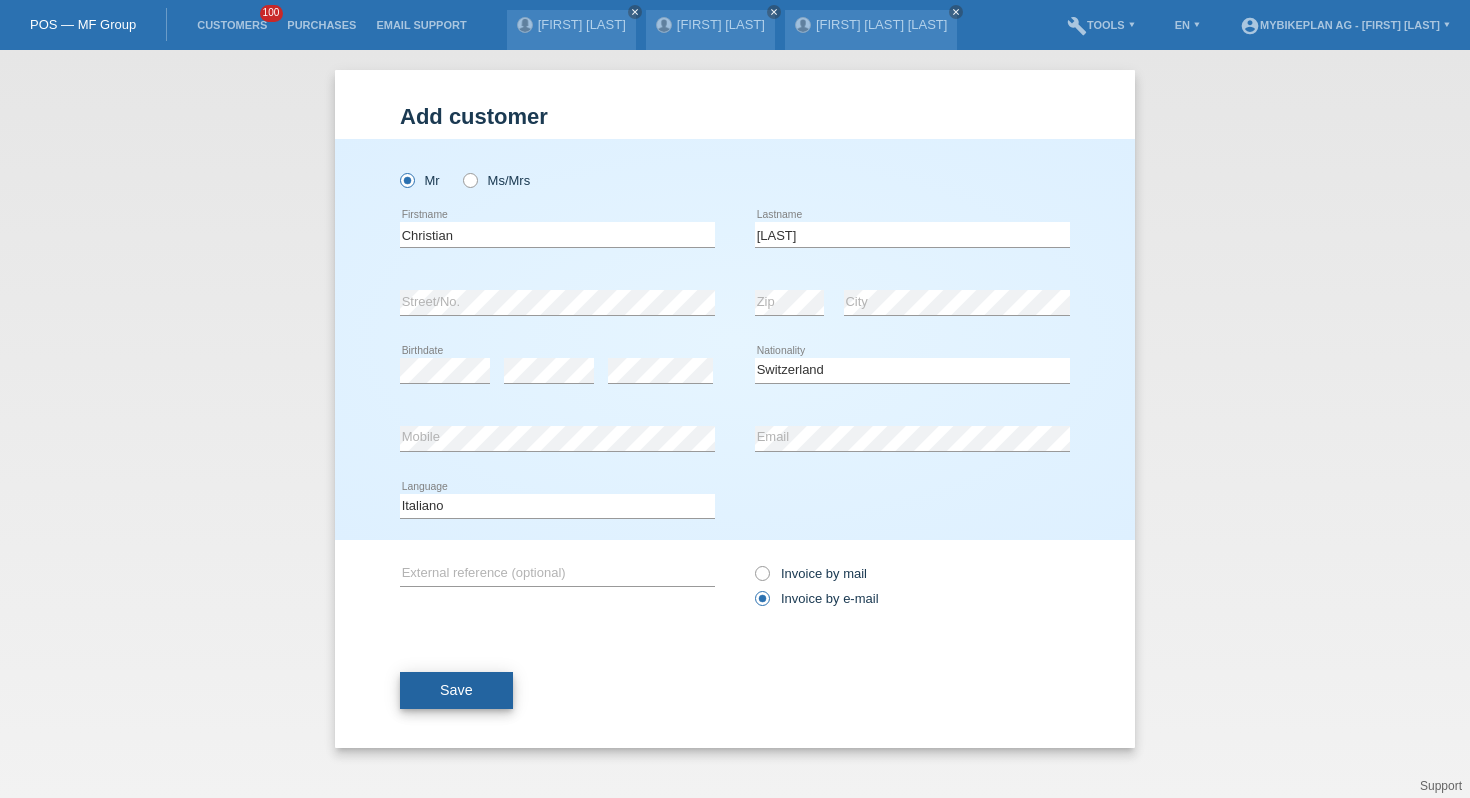 click on "Save" at bounding box center (456, 691) 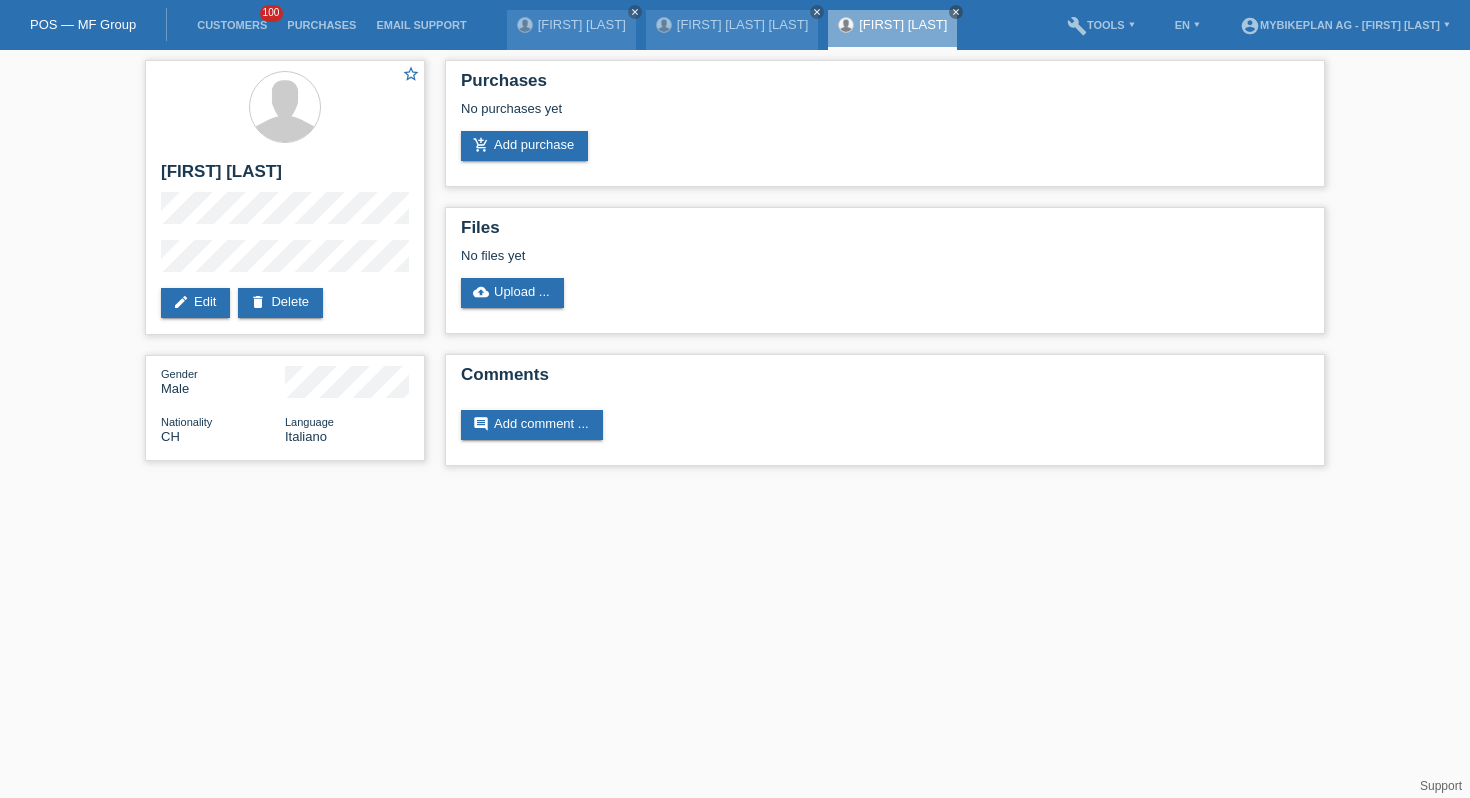 scroll, scrollTop: 0, scrollLeft: 0, axis: both 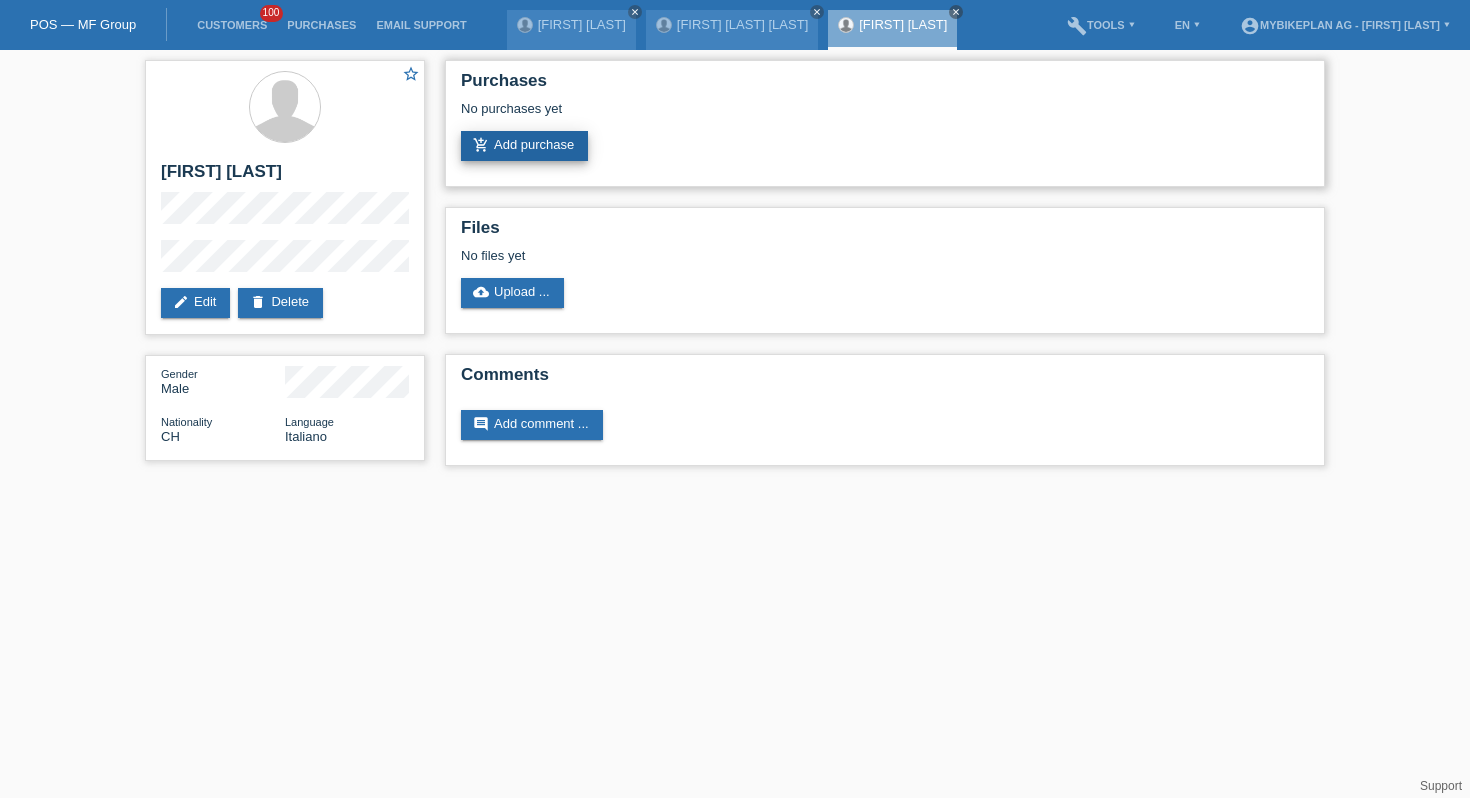 click on "add_shopping_cart  Add purchase" at bounding box center (524, 146) 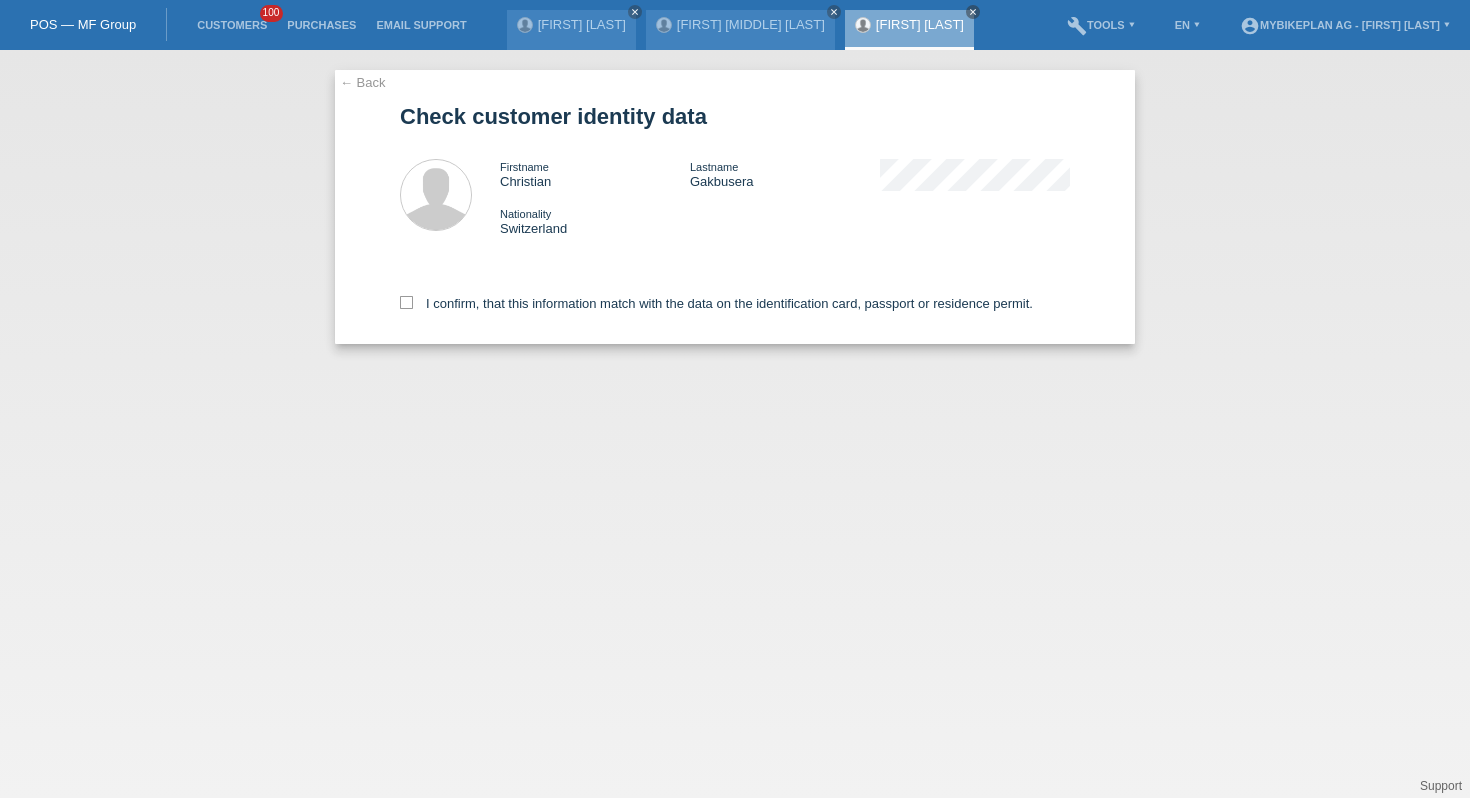 scroll, scrollTop: 0, scrollLeft: 0, axis: both 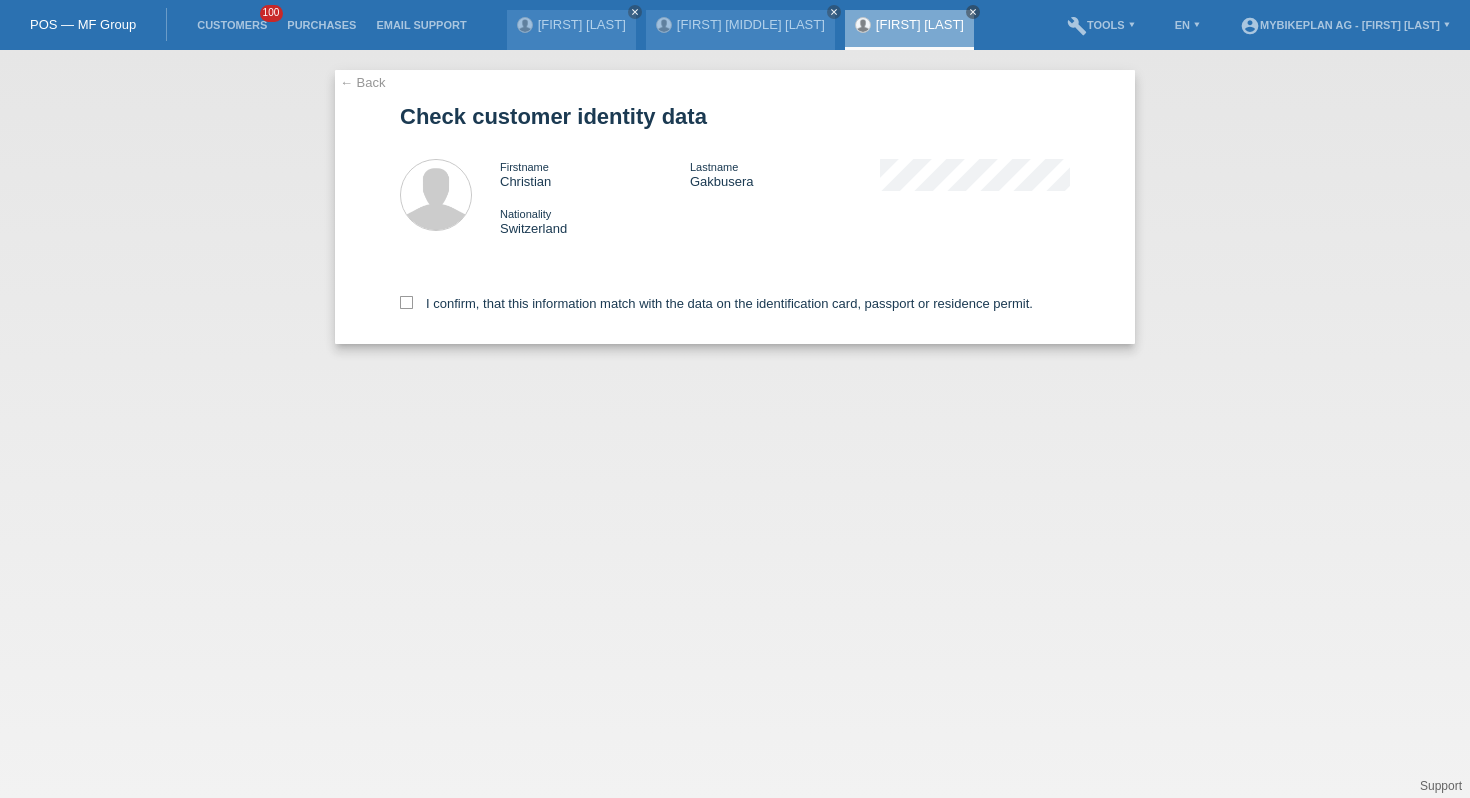 click on "I confirm, that this information match with the data on the identification card, passport or residence permit." at bounding box center (735, 300) 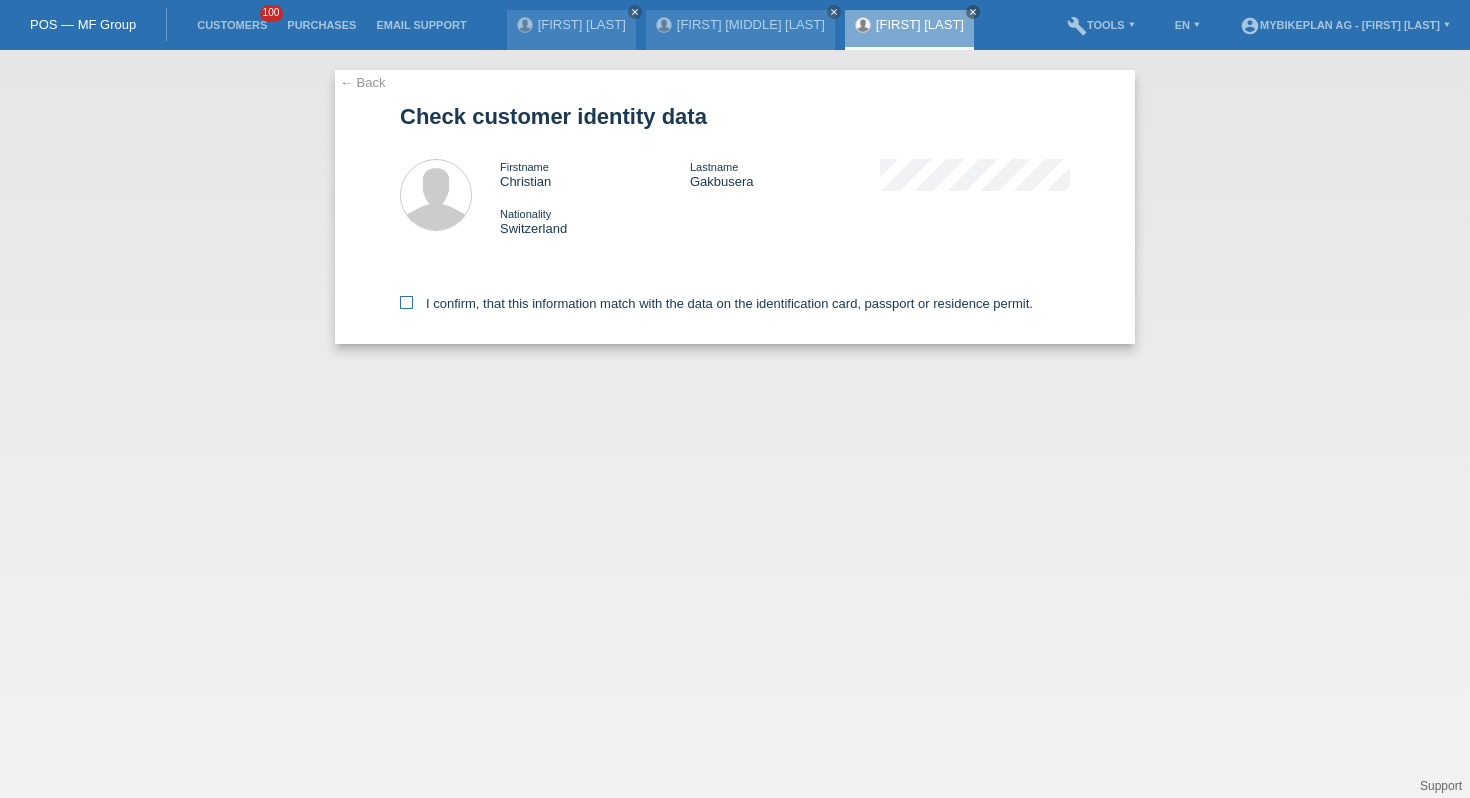 click on "I confirm, that this information match with the data on the identification card, passport or residence permit." at bounding box center [716, 303] 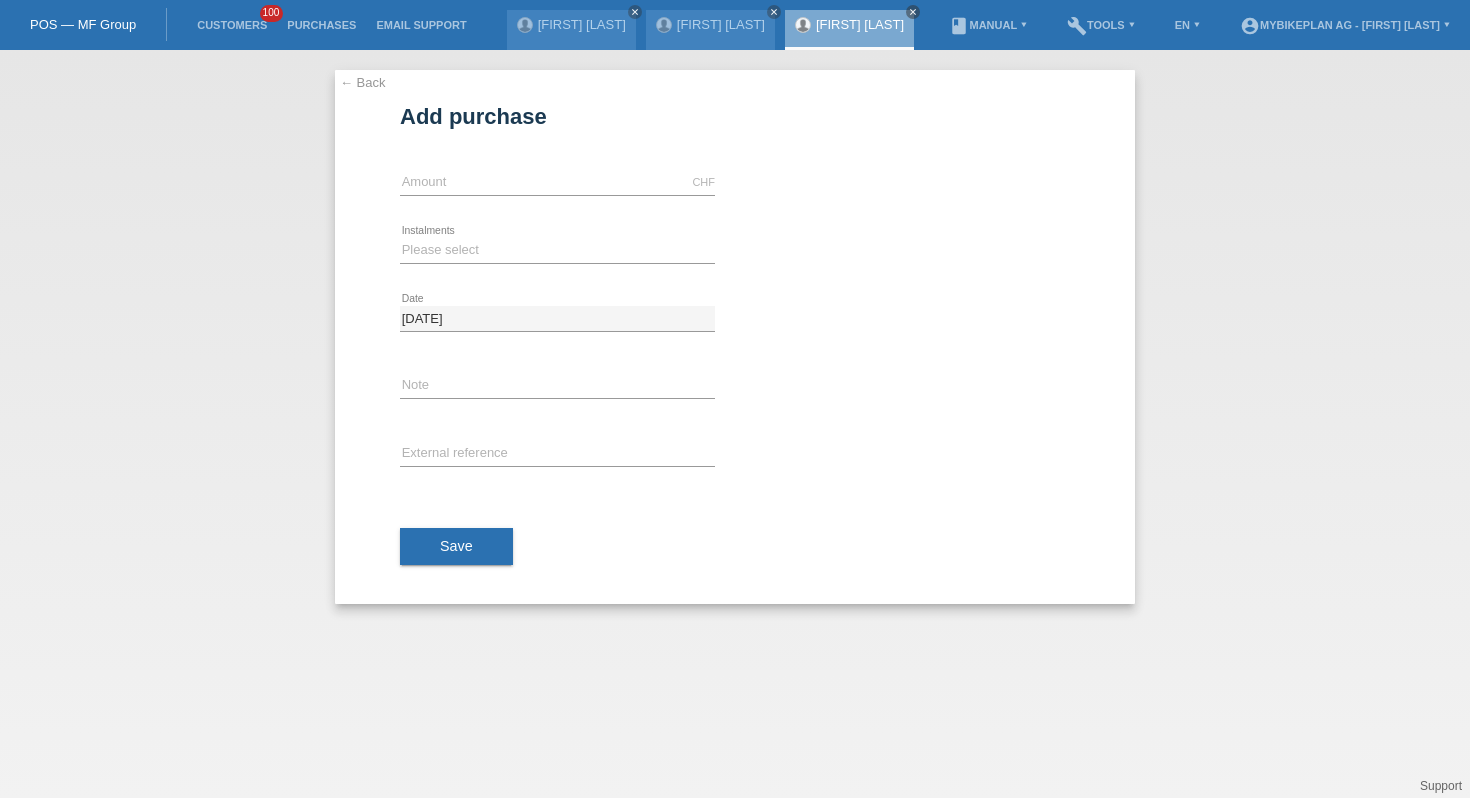 scroll, scrollTop: 0, scrollLeft: 0, axis: both 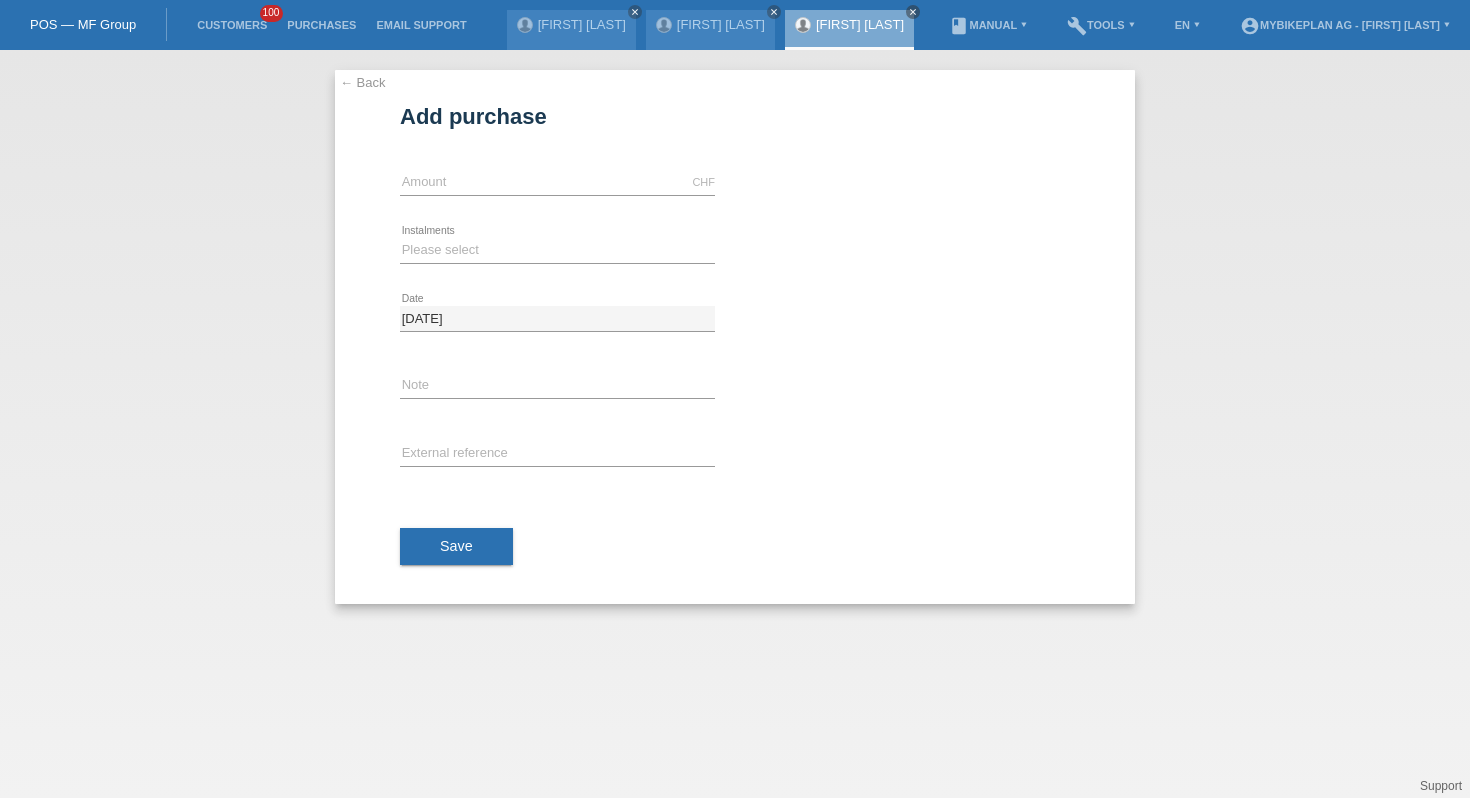 click on "CHF
error
Amount" at bounding box center [557, 183] 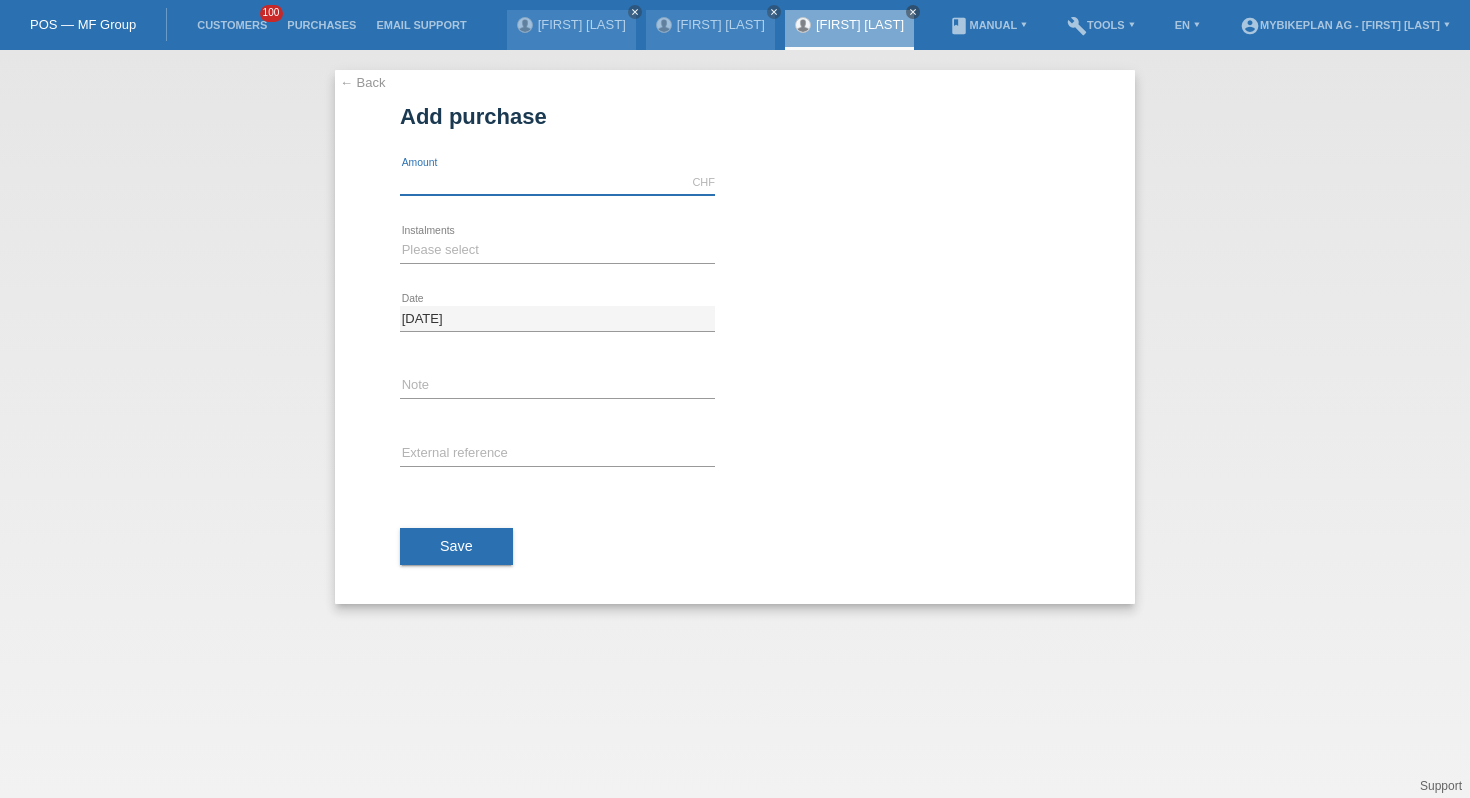click at bounding box center (557, 182) 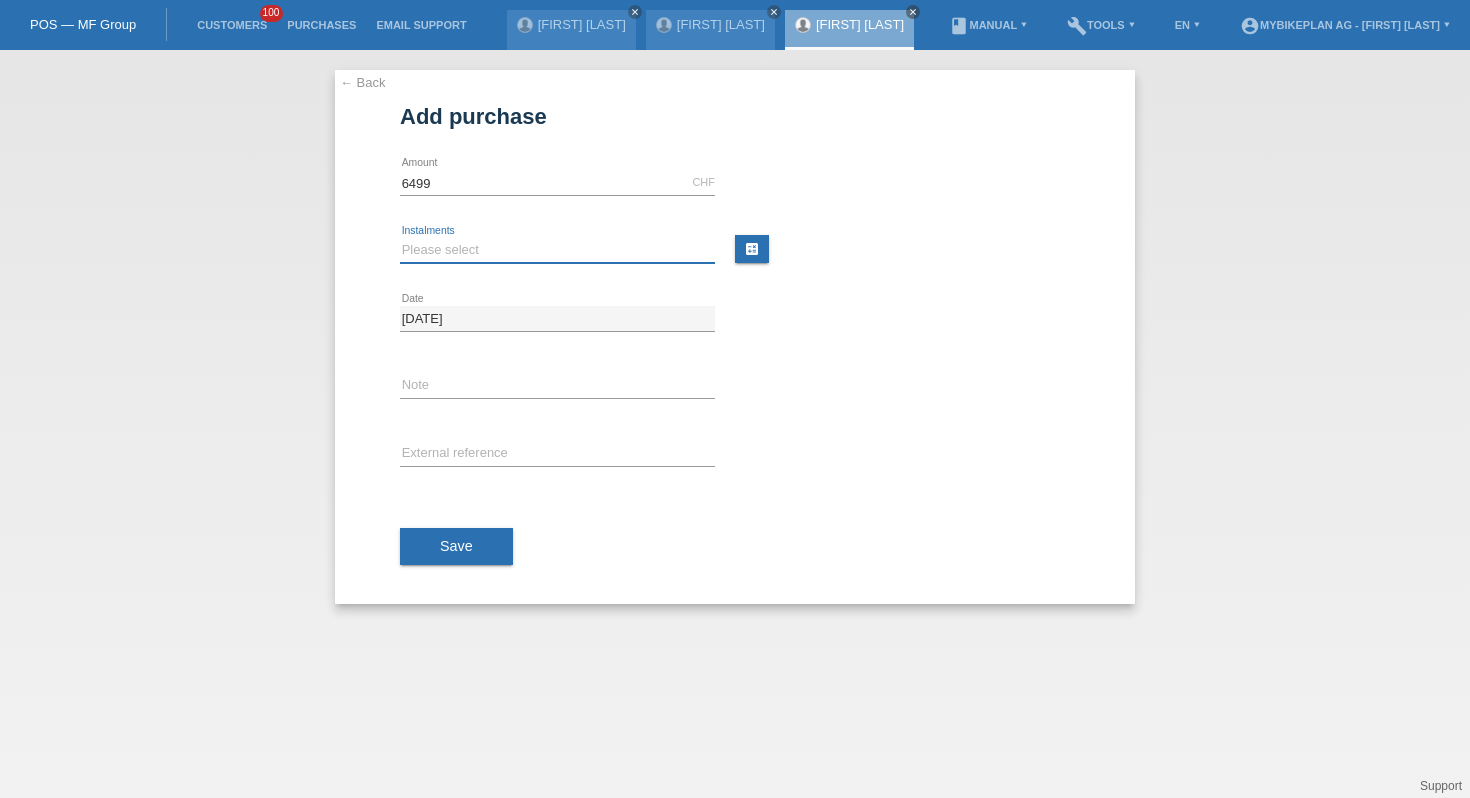 type on "6499.00" 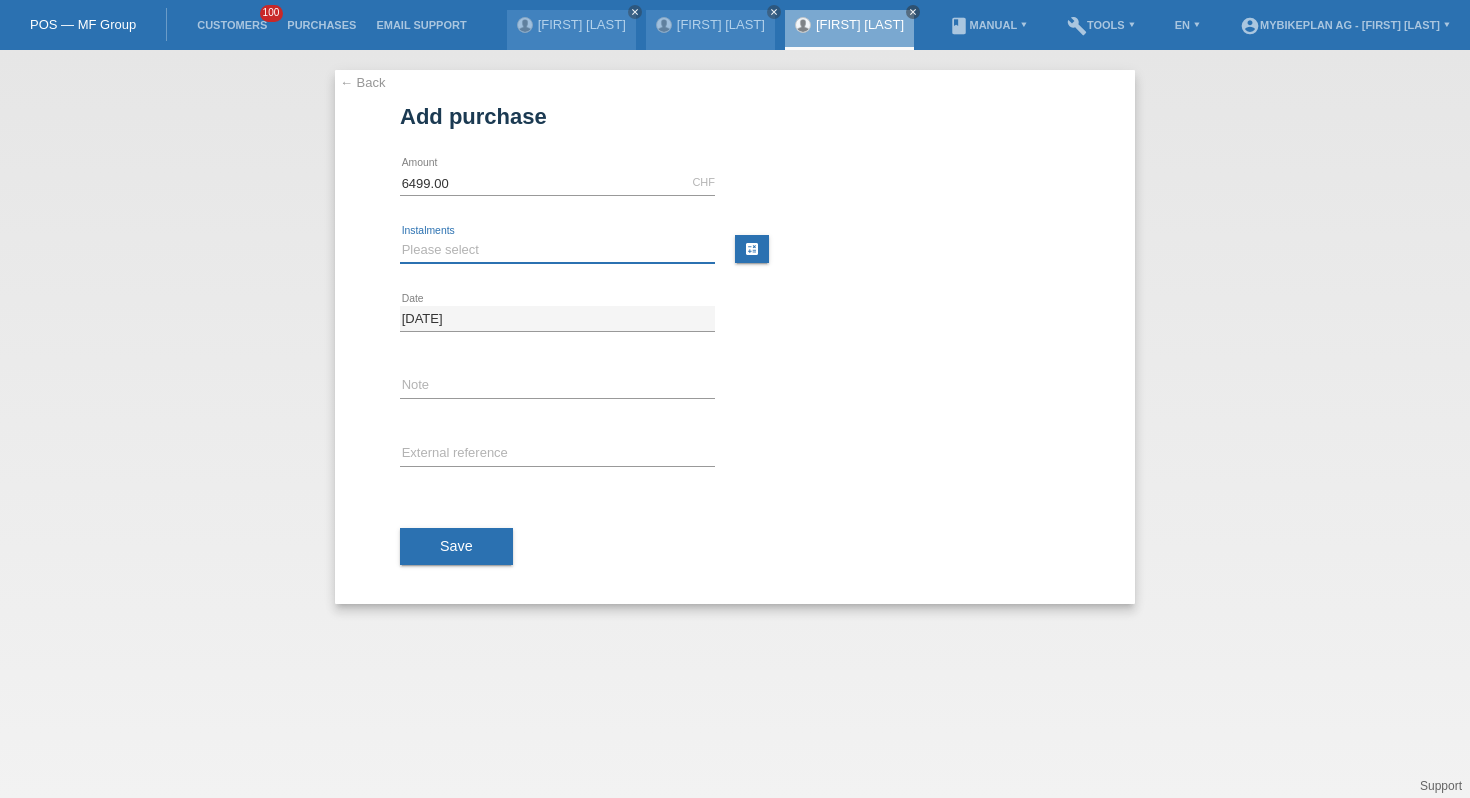 select on "488" 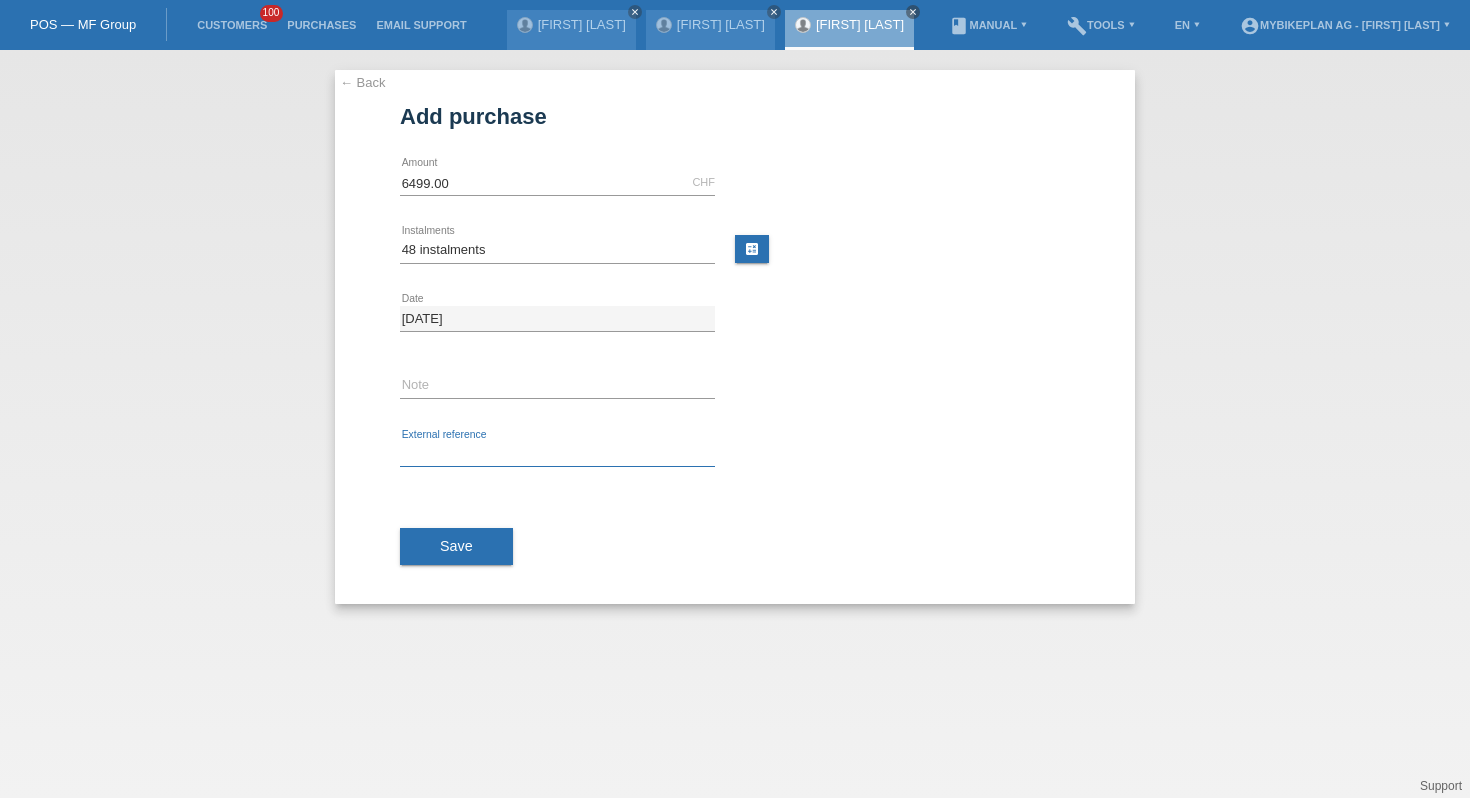 click at bounding box center (557, 454) 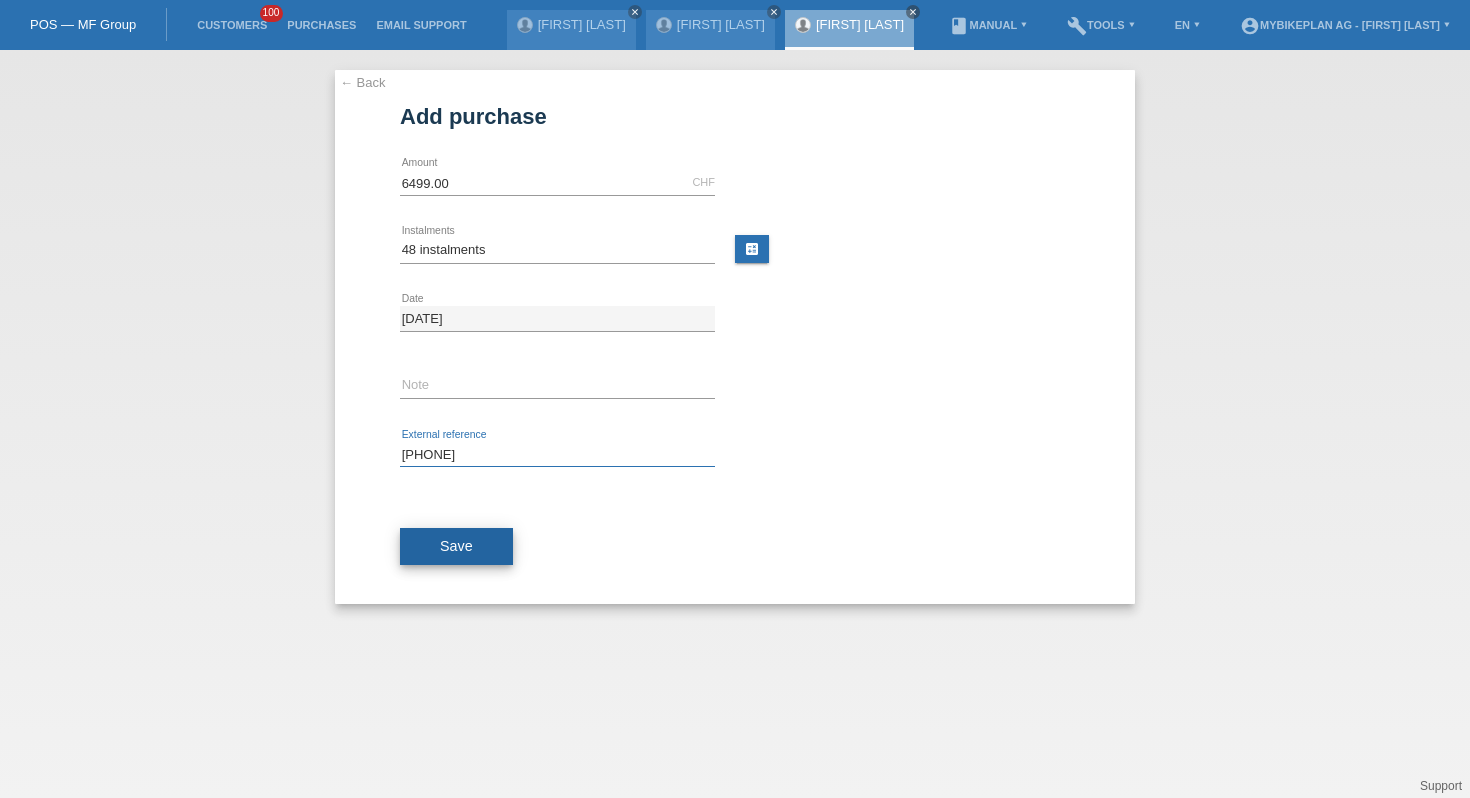 type on "[PHONE]" 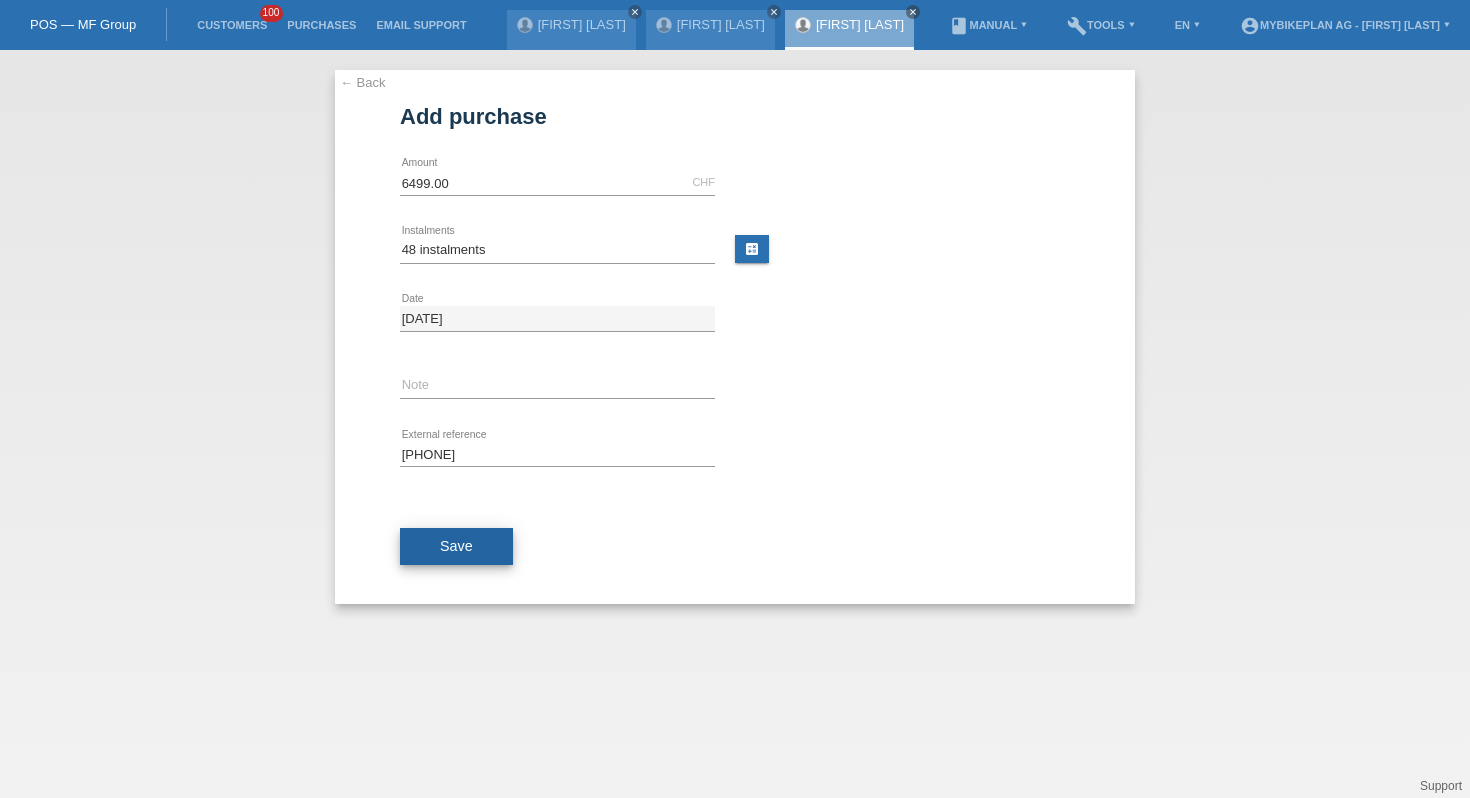 click on "Save" at bounding box center (456, 547) 